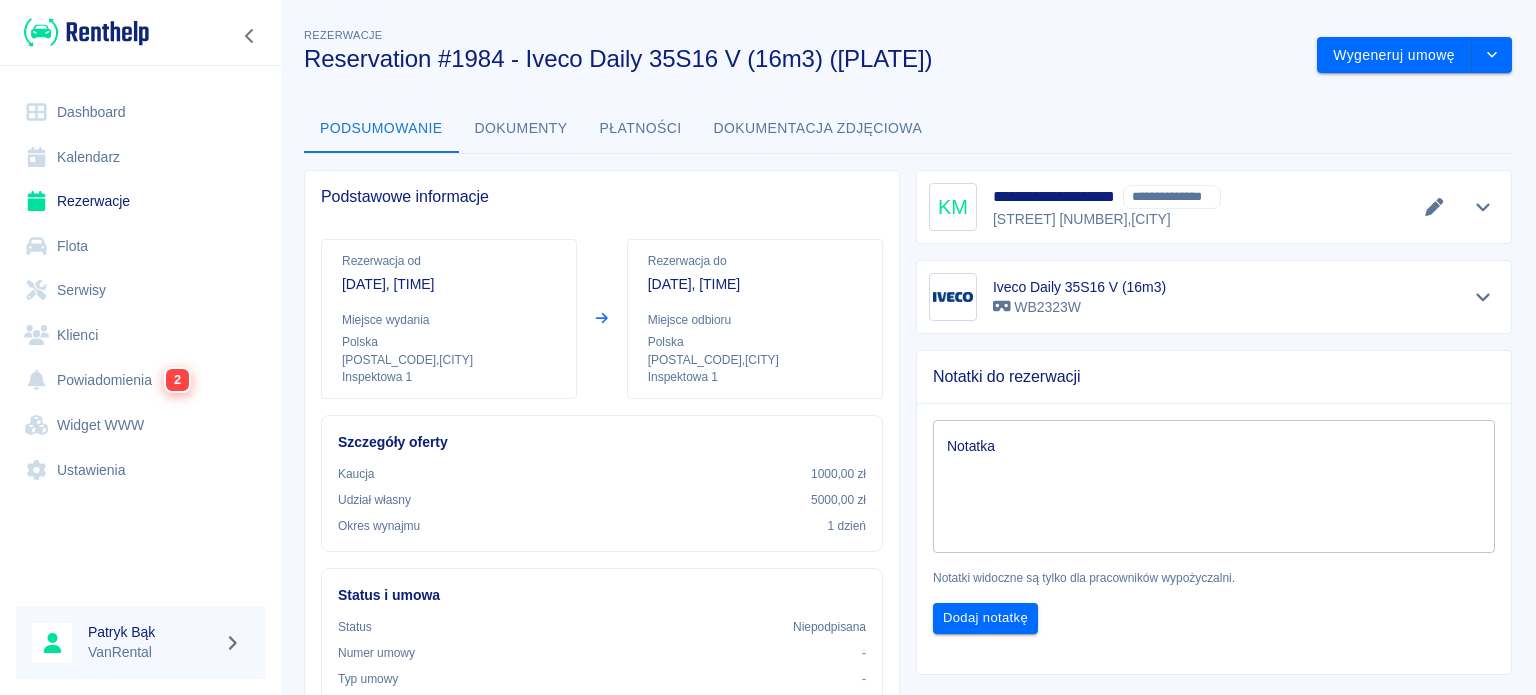 scroll, scrollTop: 0, scrollLeft: 0, axis: both 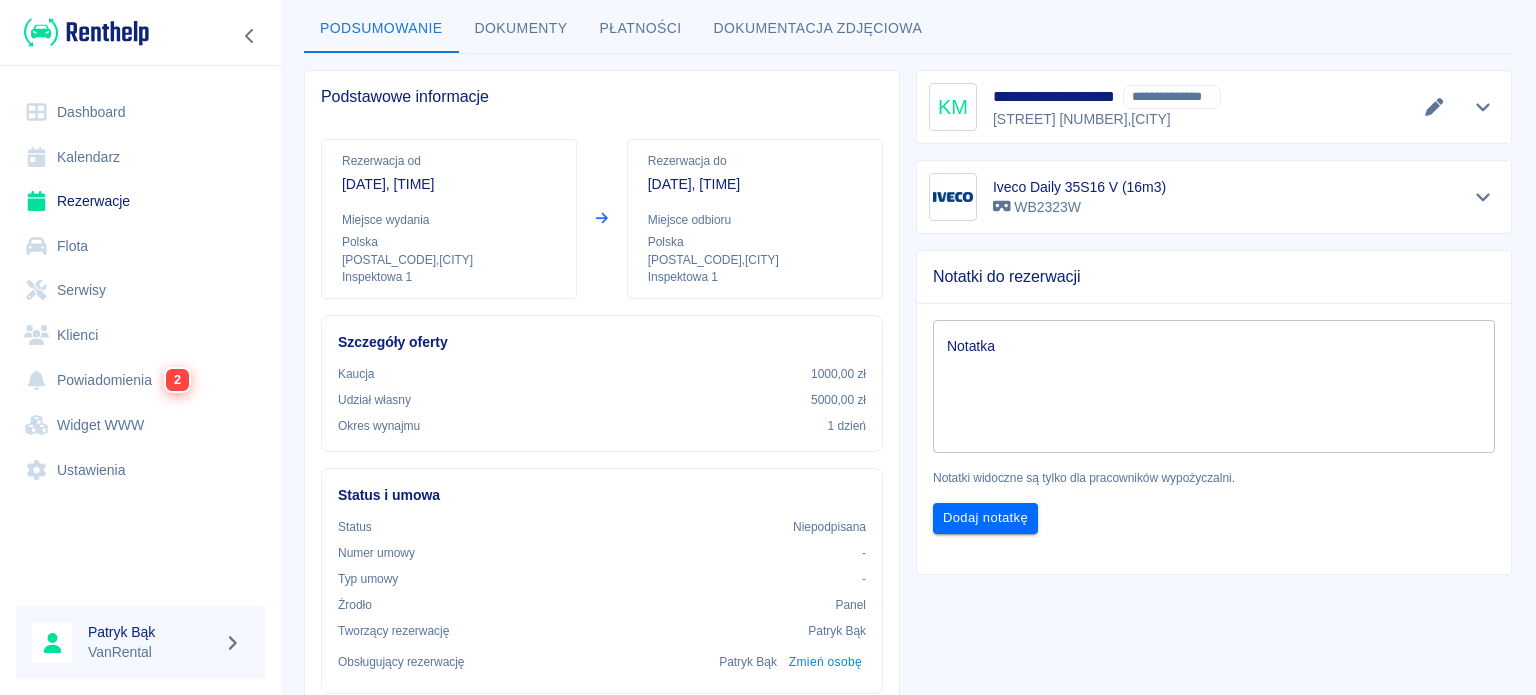 click on "Kalendarz" at bounding box center (140, 157) 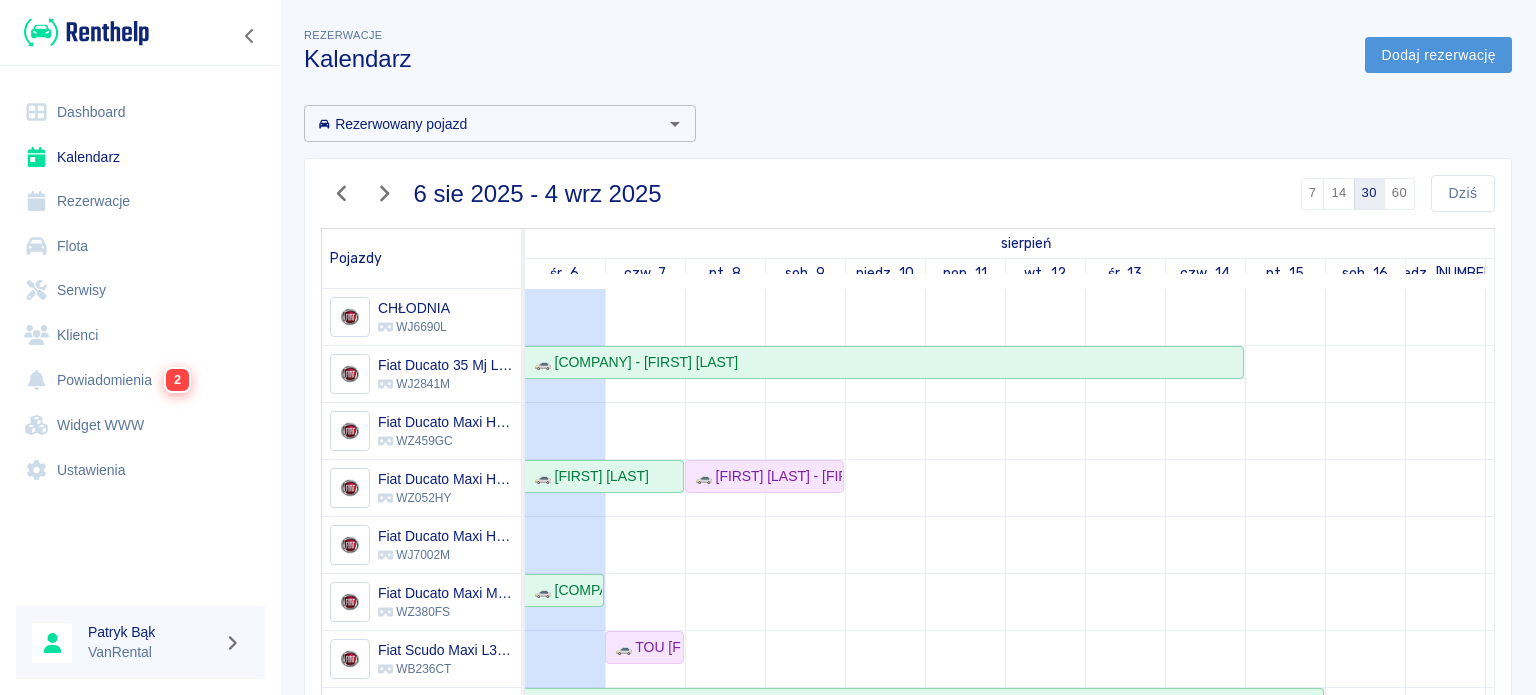 click on "Dodaj rezerwację" at bounding box center [1438, 55] 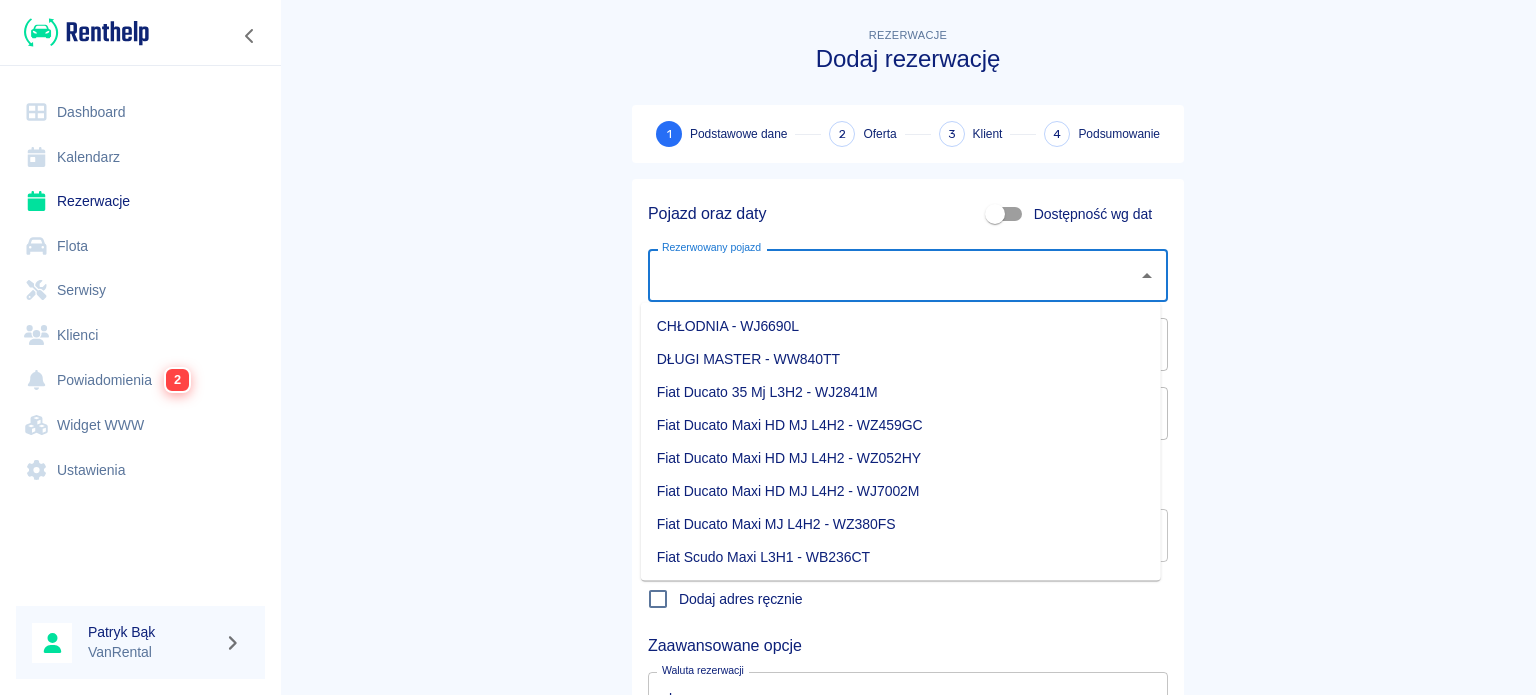 click on "Rezerwowany pojazd Rezerwowany pojazd" at bounding box center (908, 275) 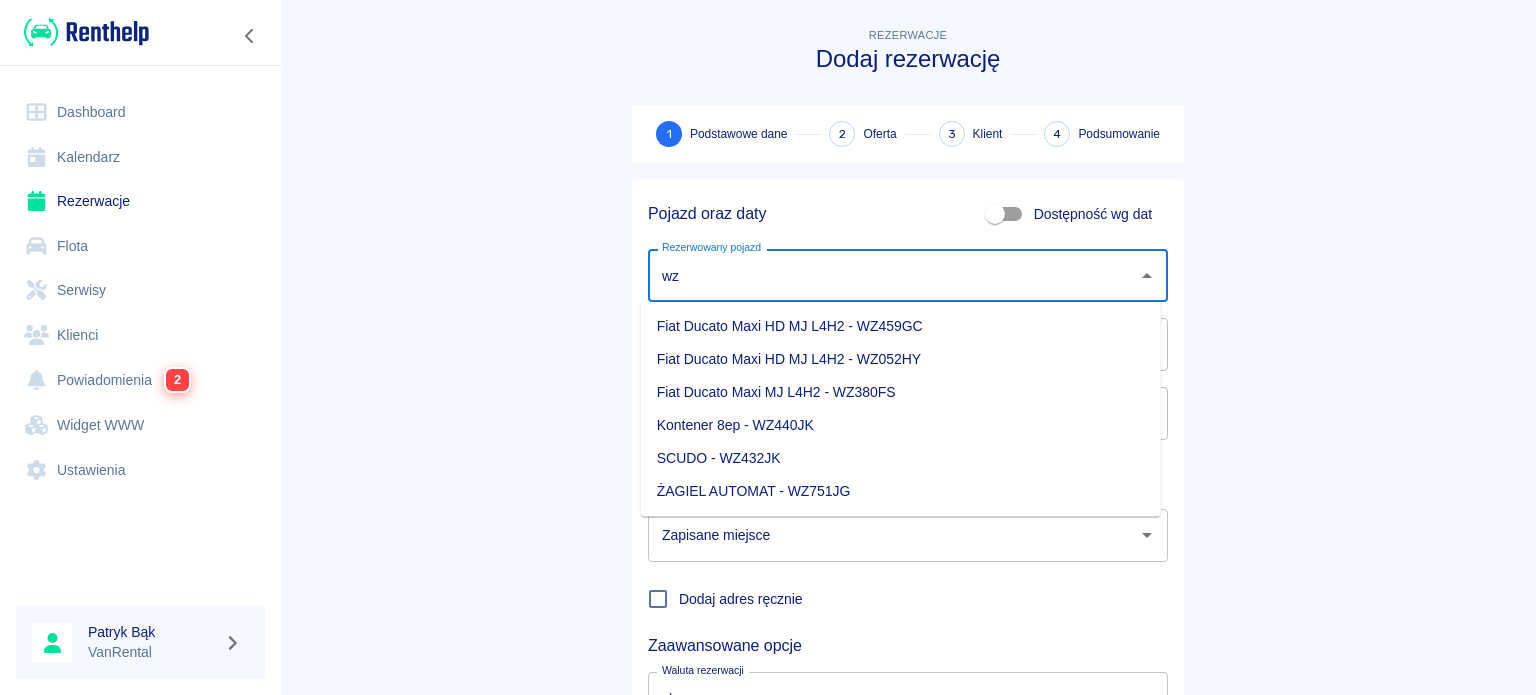 click on "ŻAGIEL AUTOMAT - WZ751JG" at bounding box center (901, 491) 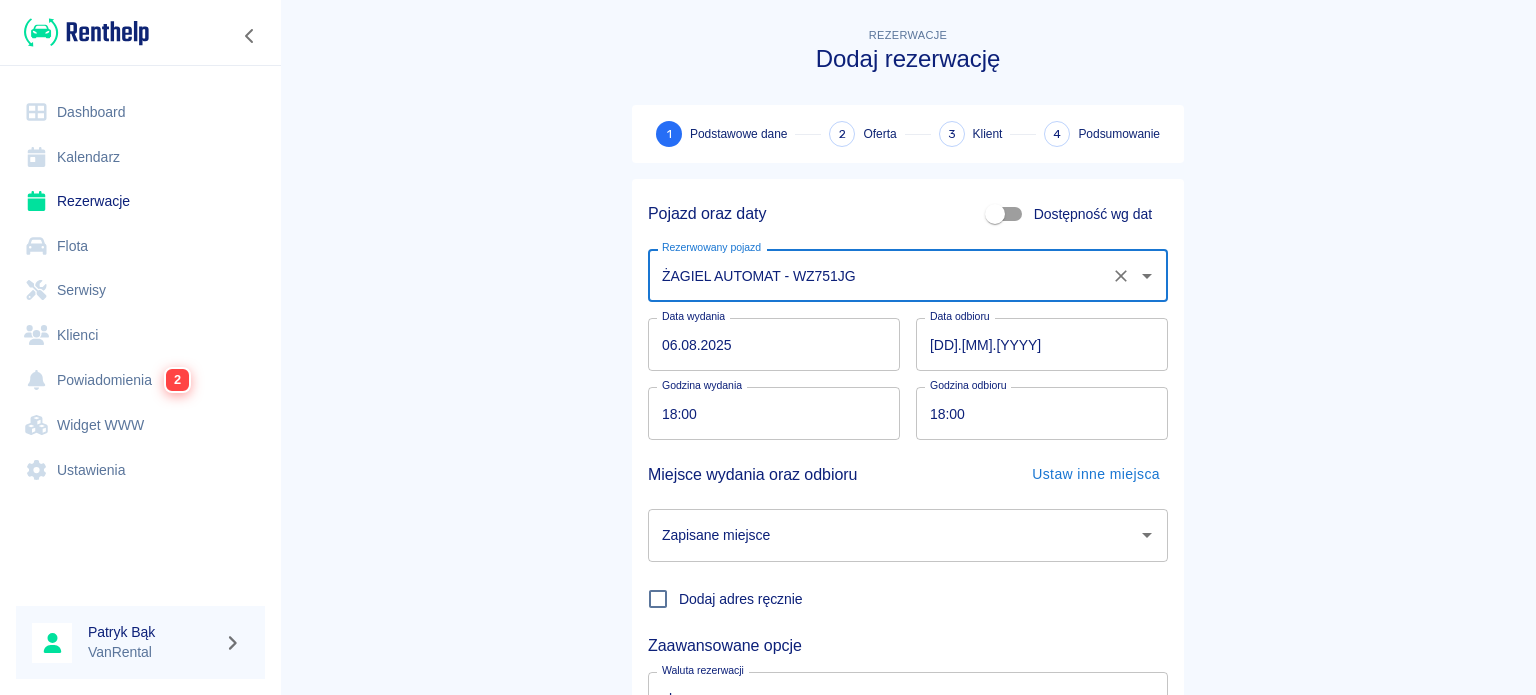 type on "ŻAGIEL AUTOMAT - WZ751JG" 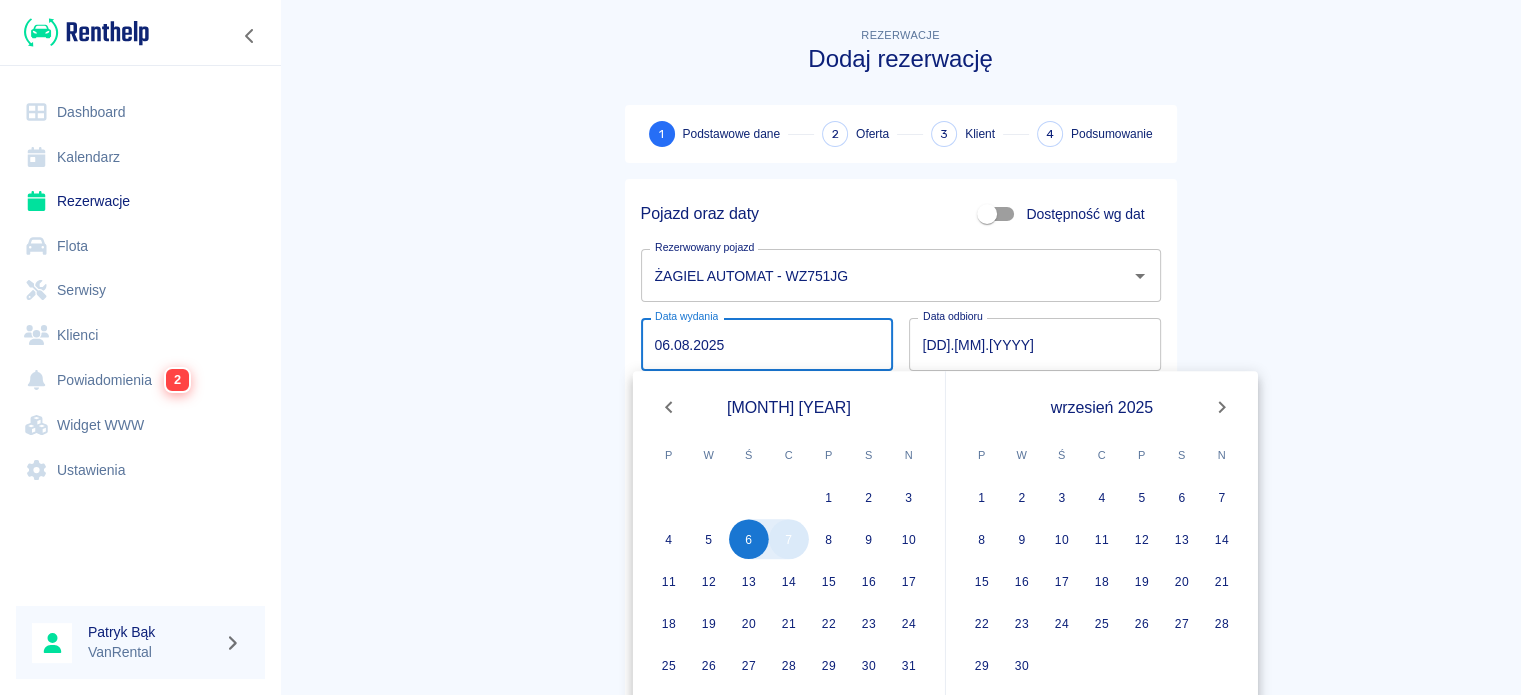 click on "7" at bounding box center (789, 539) 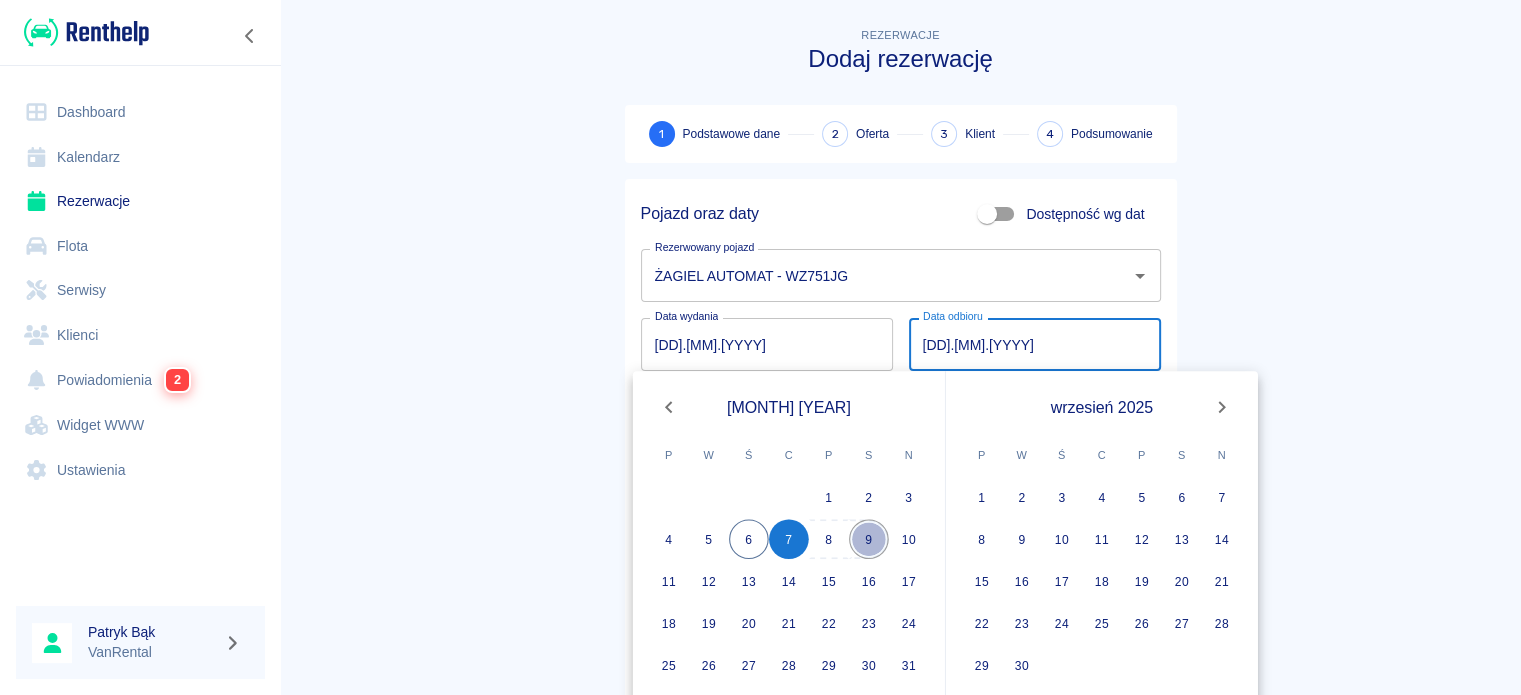 click on "9" at bounding box center [869, 539] 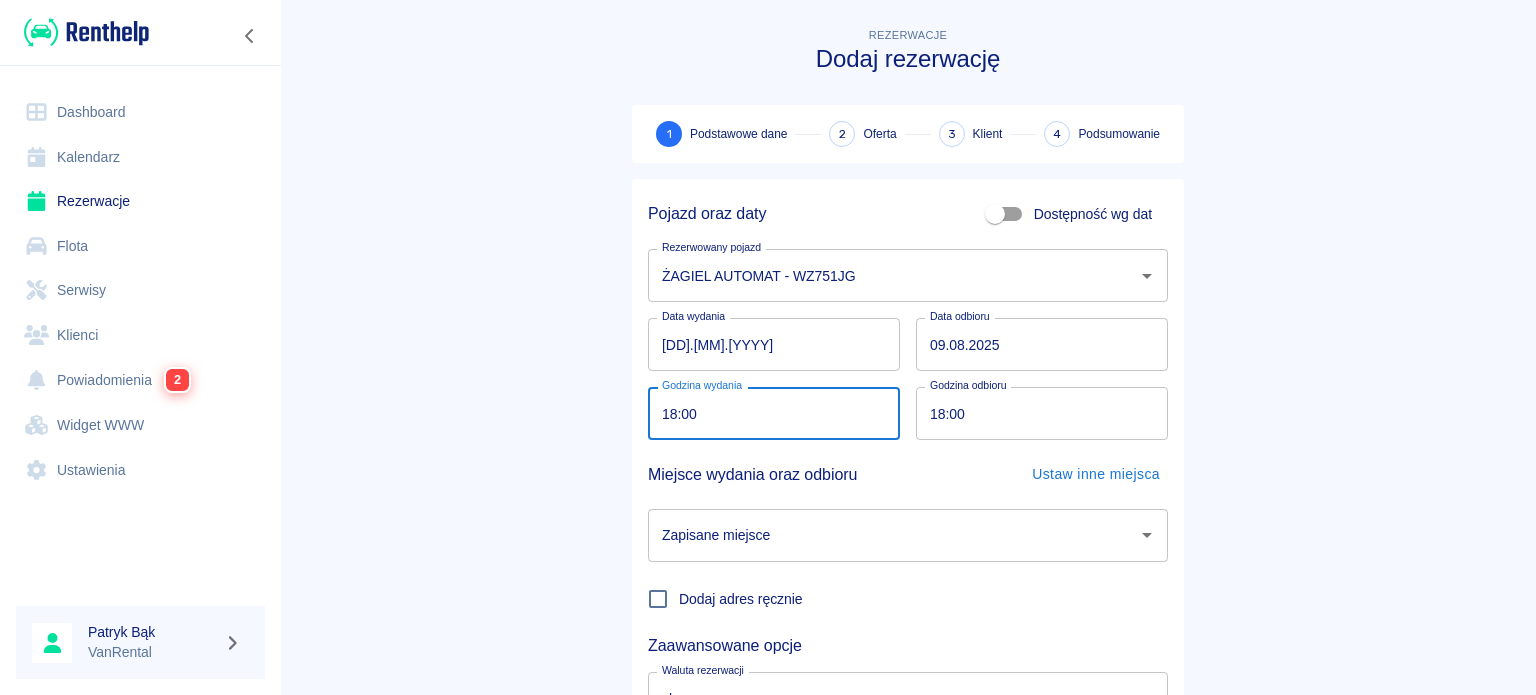 click on "18:00" at bounding box center (767, 413) 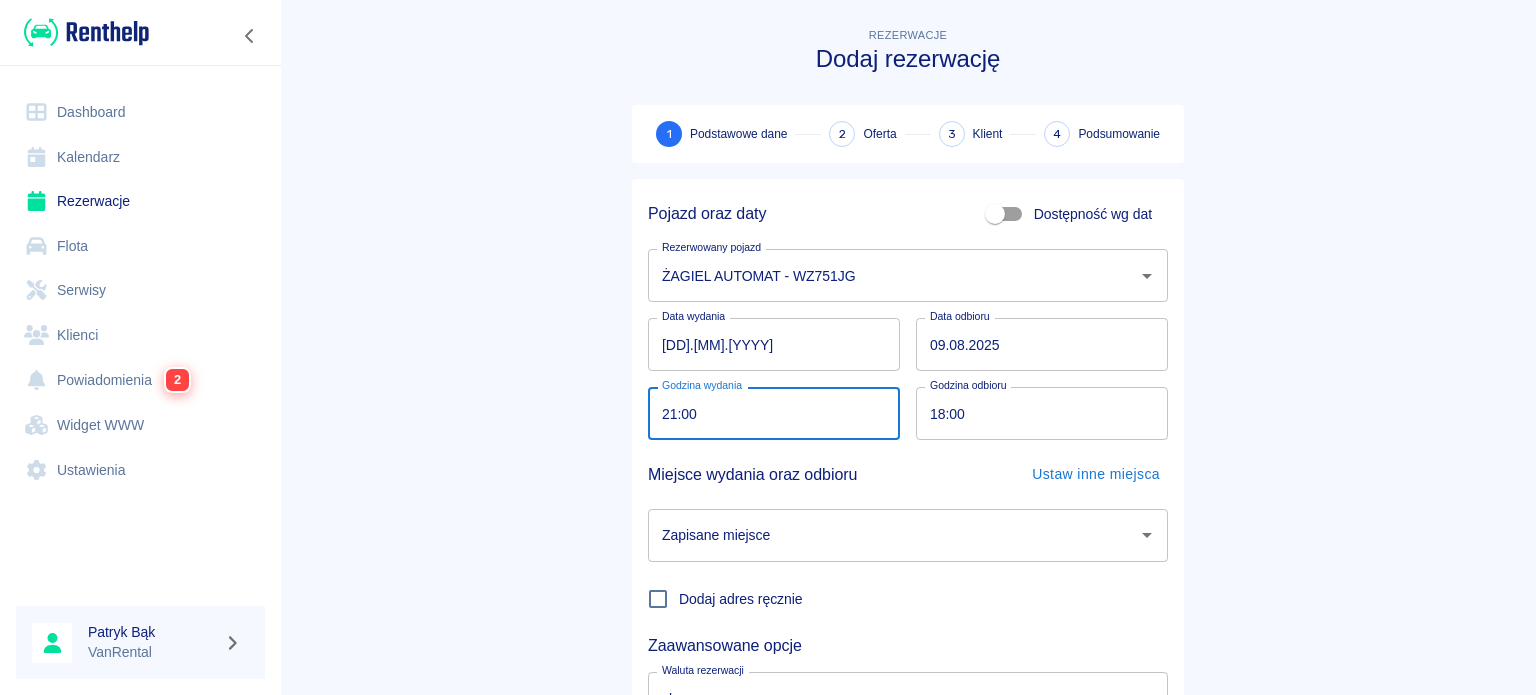 click on "18:00" at bounding box center (1035, 413) 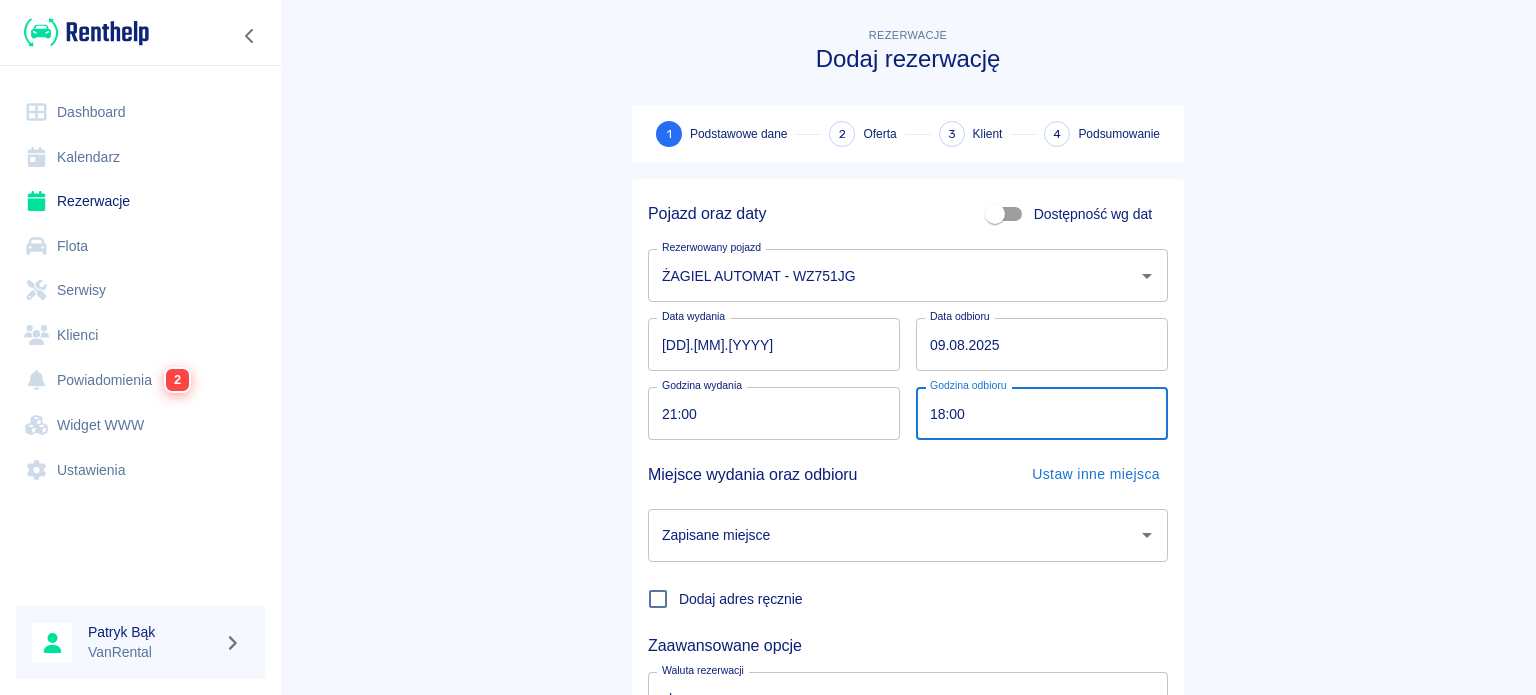 click on "21:00" at bounding box center (767, 413) 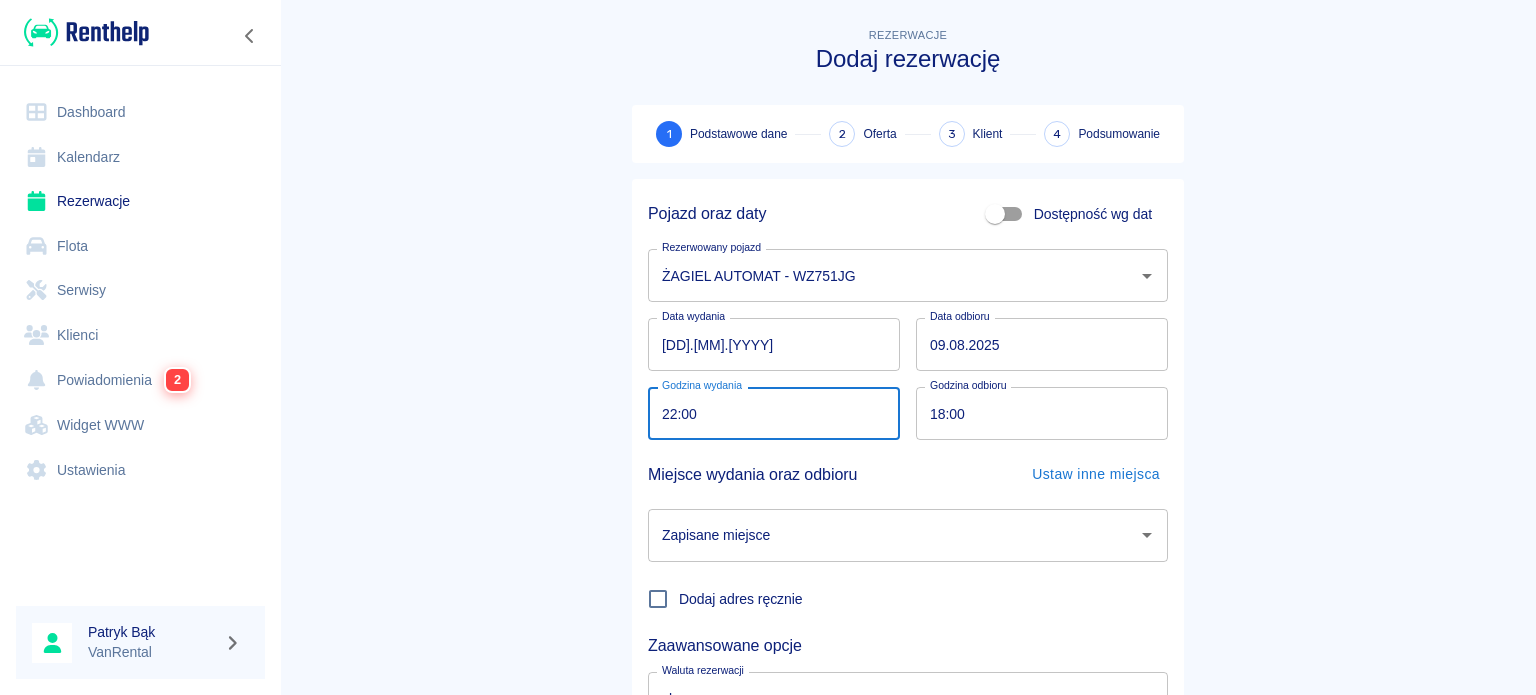 type on "22:00" 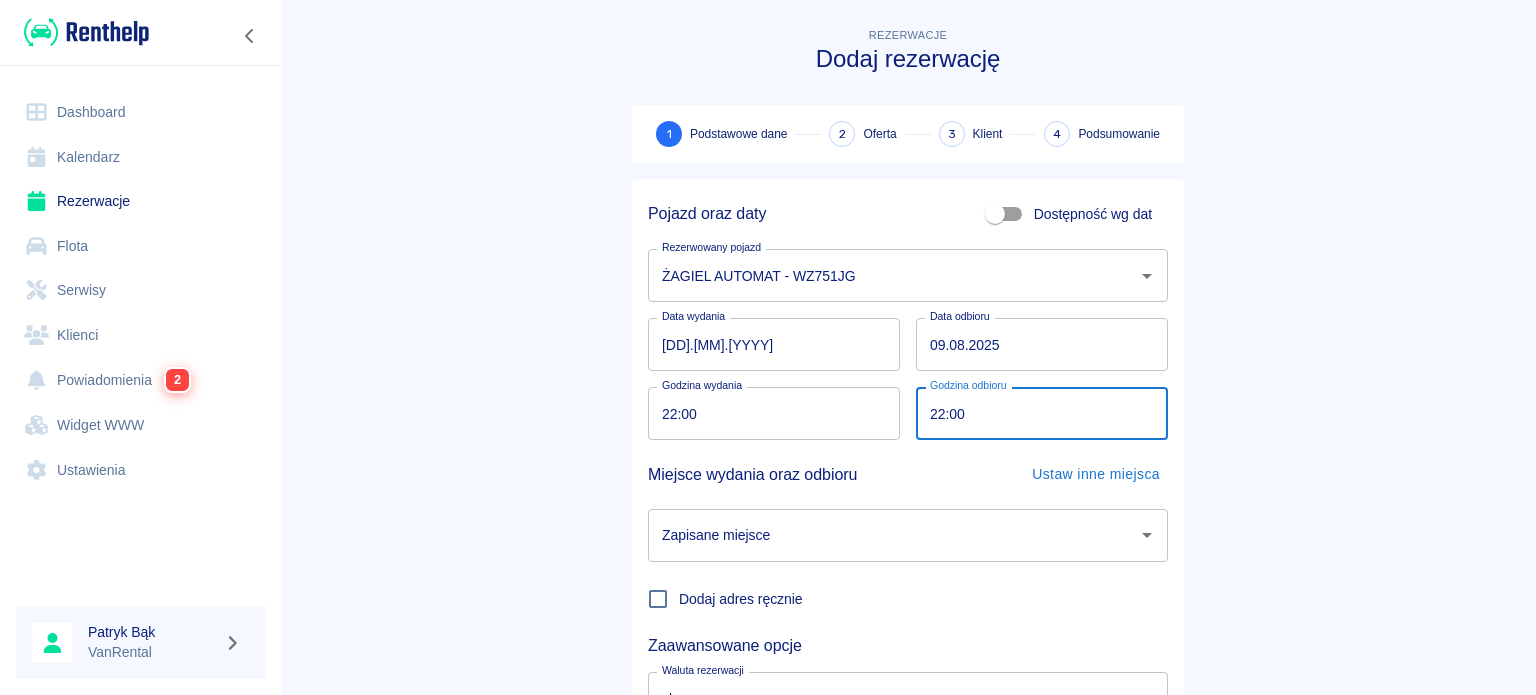 type on "22:00" 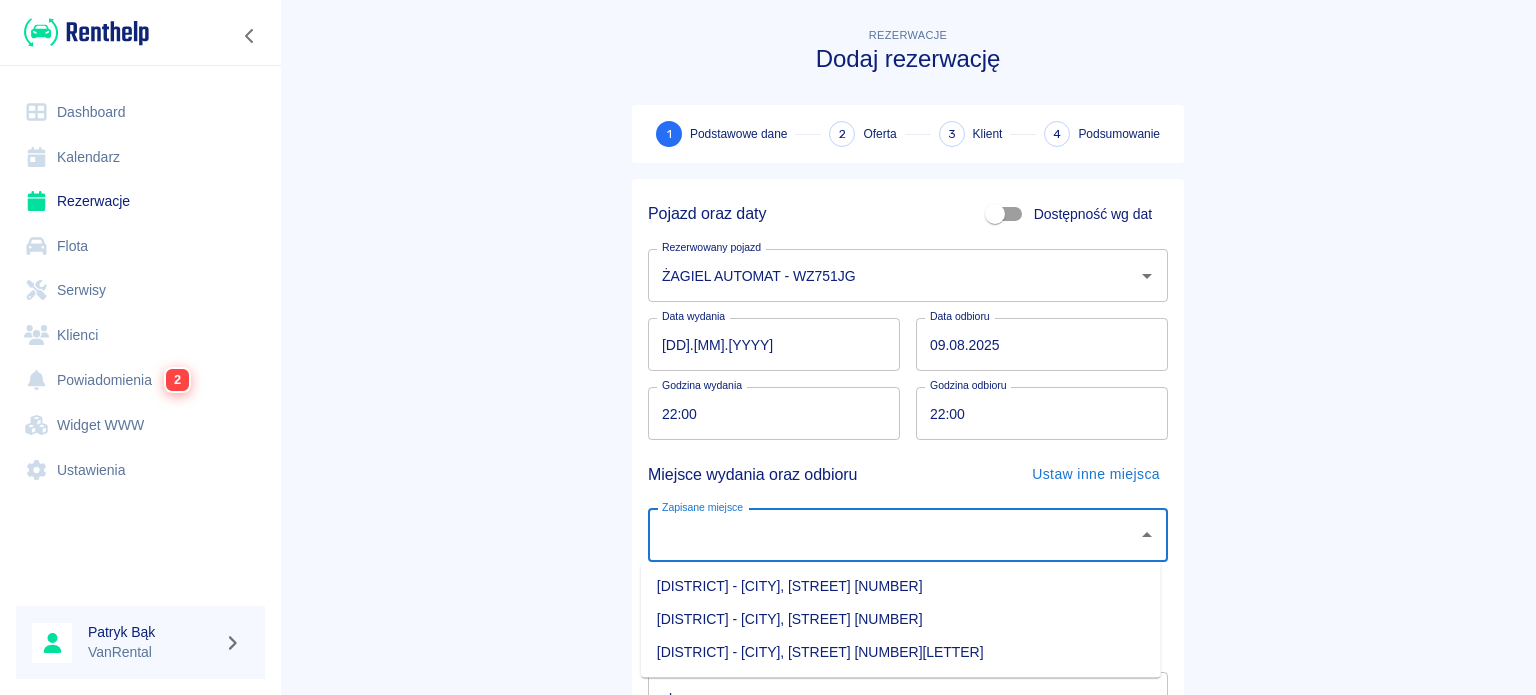 click on "Rezerwacje Dodaj rezerwację 1 Podstawowe dane 2 Oferta 3 Klient 4 Podsumowanie Pojazd oraz daty Dostępność wg dat Rezerwowany pojazd ŻAGIEL AUTOMAT - WZ751JG Rezerwowany pojazd Data wydania [DATE] Data wydania Data odbioru [DATE] Data odbioru Godzina wydania [TIME] Godzina wydania Godzina odbioru [TIME] Godzina odbioru Miejsce wydania oraz odbioru Ustaw inne miejsca Zapisane miejsce Zapisane miejsce Dodaj adres ręcznie Zaawansowane opcje Waluta rezerwacji zł PLN Waluta rezerwacji Następny krok" at bounding box center (908, 417) 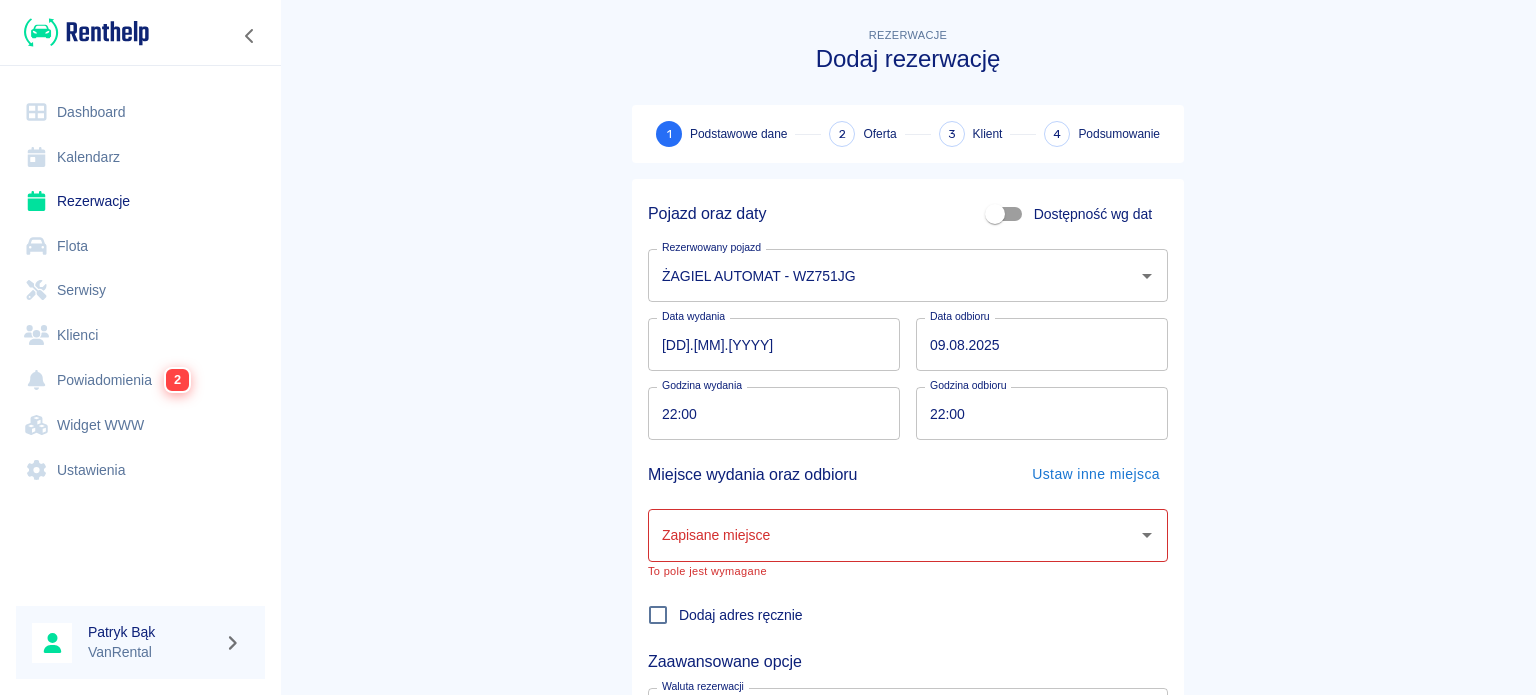 click on "Dodaj adres ręcznie" at bounding box center [741, 615] 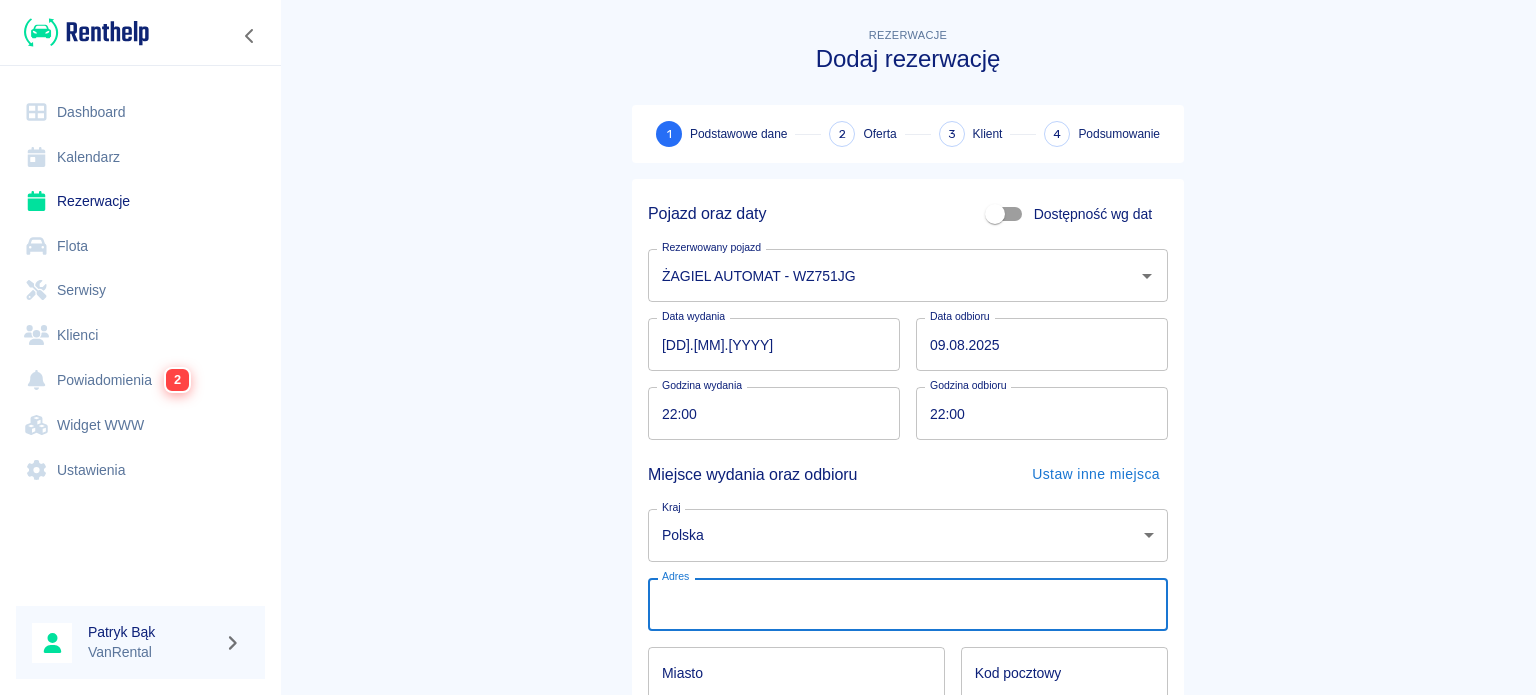click on "Adres" at bounding box center [908, 604] 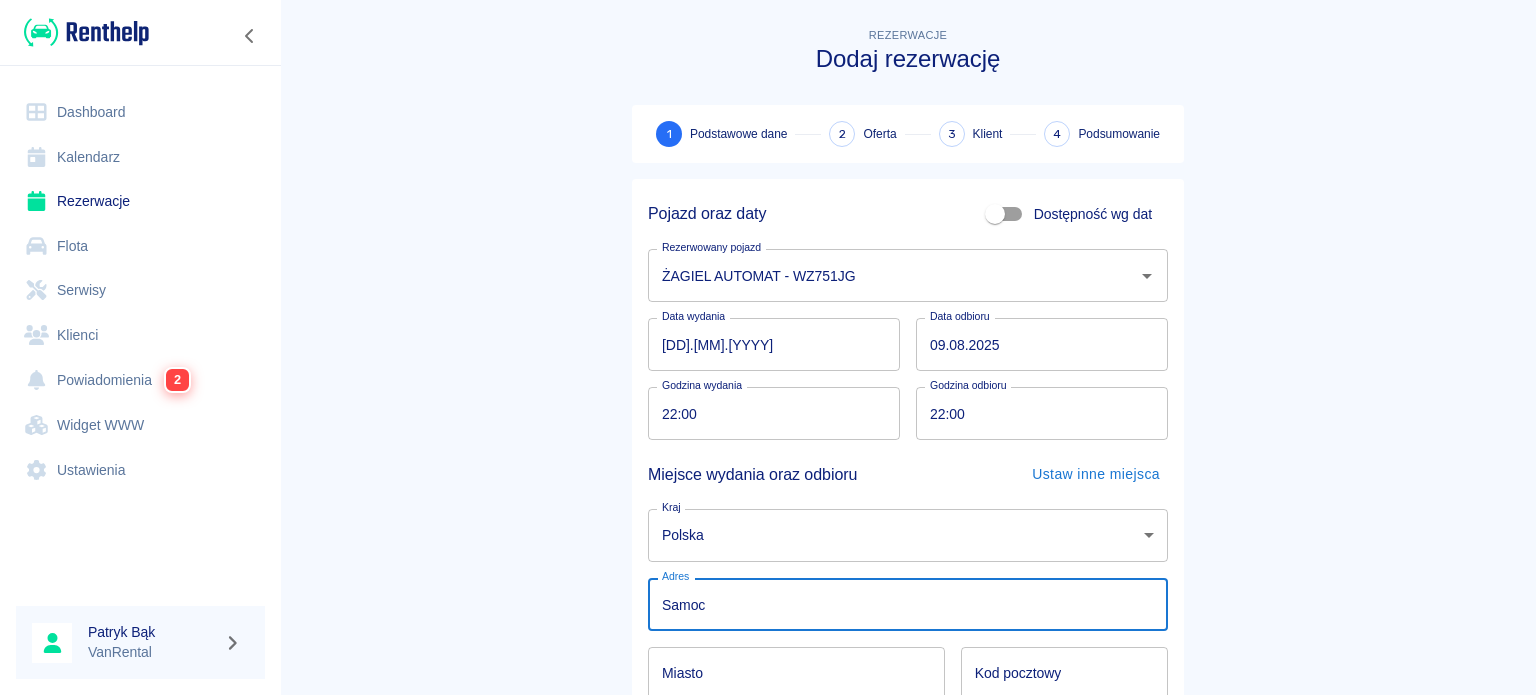 type on "[STREET] [NUMBER]/[NUMBER]" 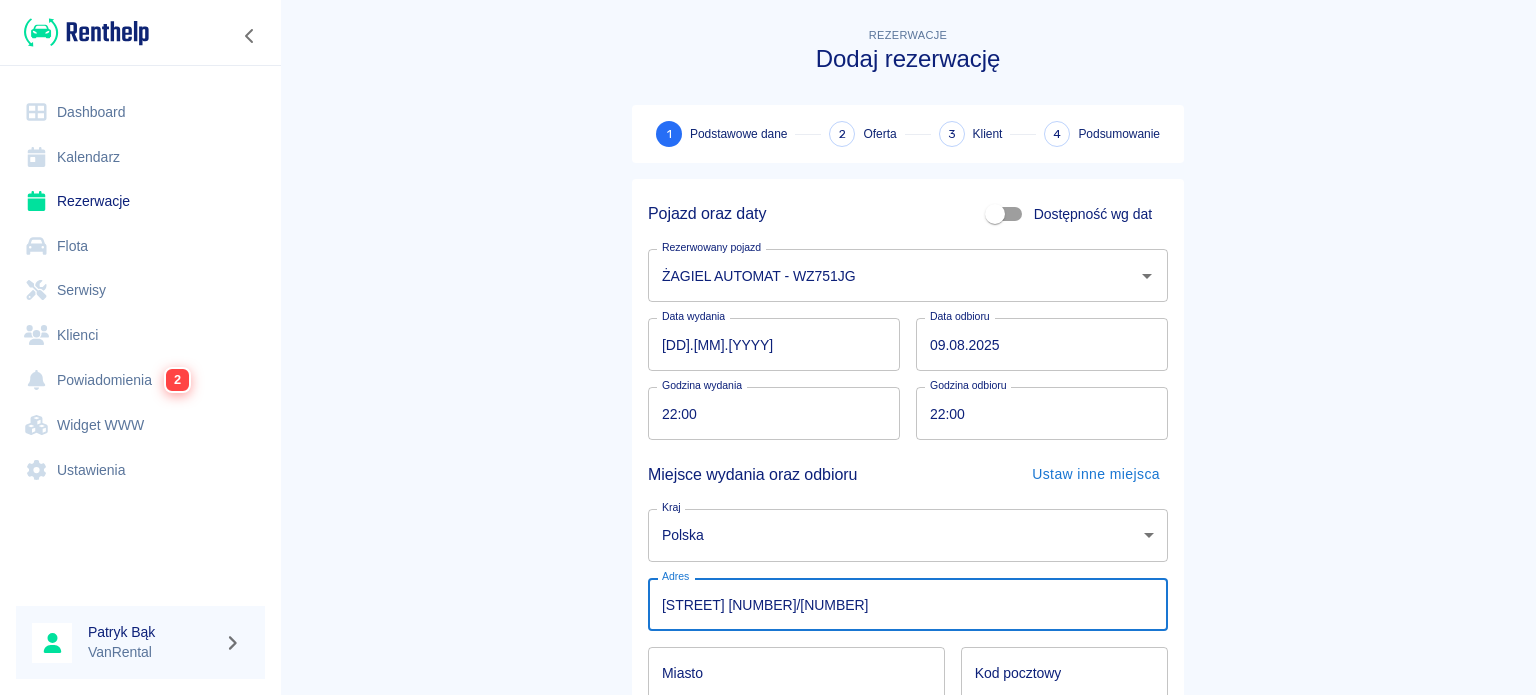 click on "Miasto" at bounding box center (796, 673) 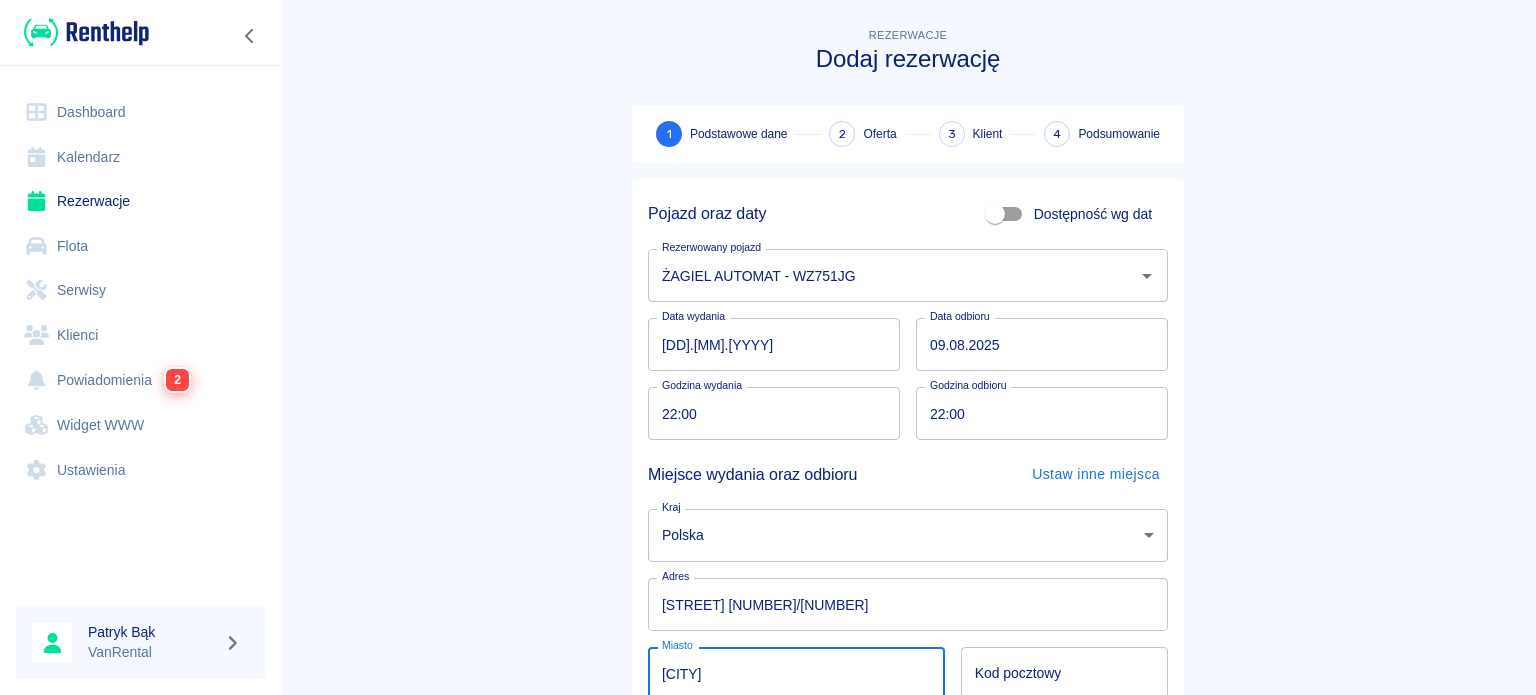 type on "[CITY]" 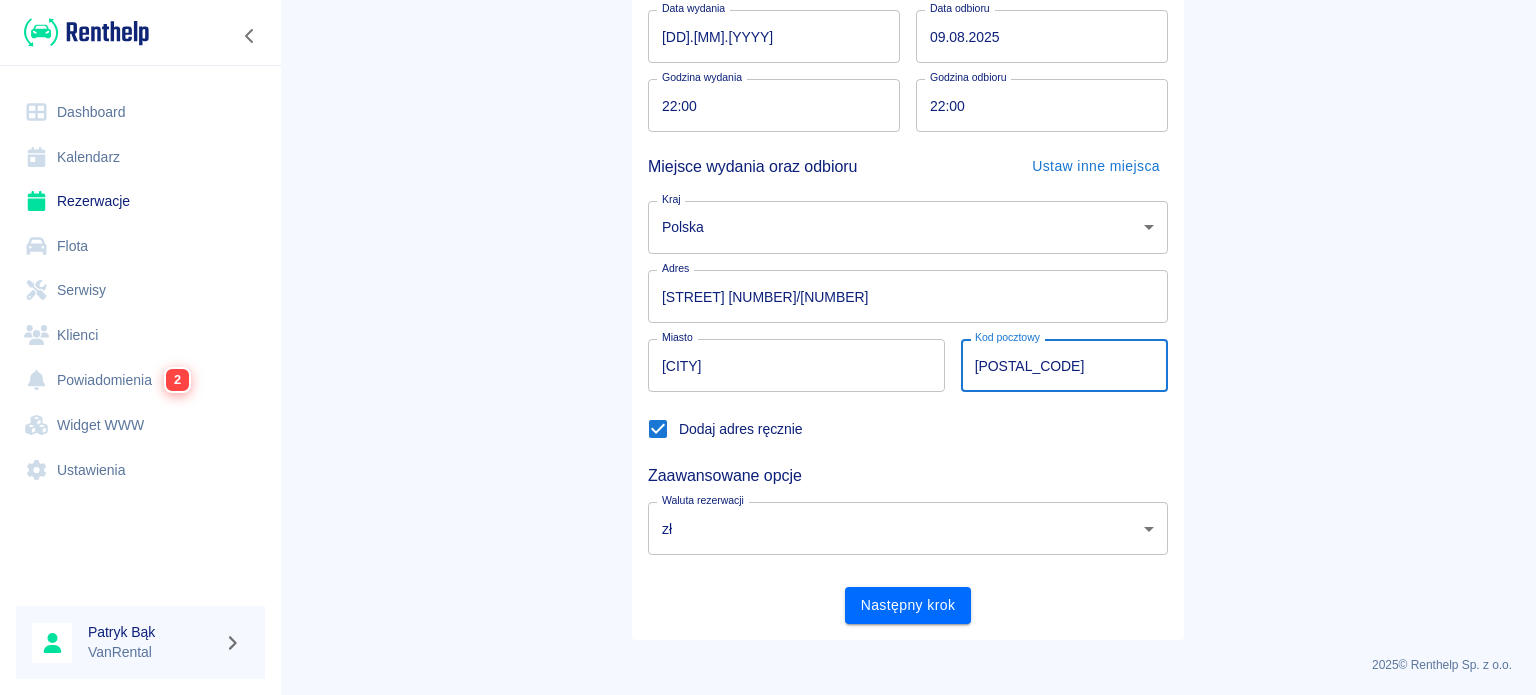 scroll, scrollTop: 310, scrollLeft: 0, axis: vertical 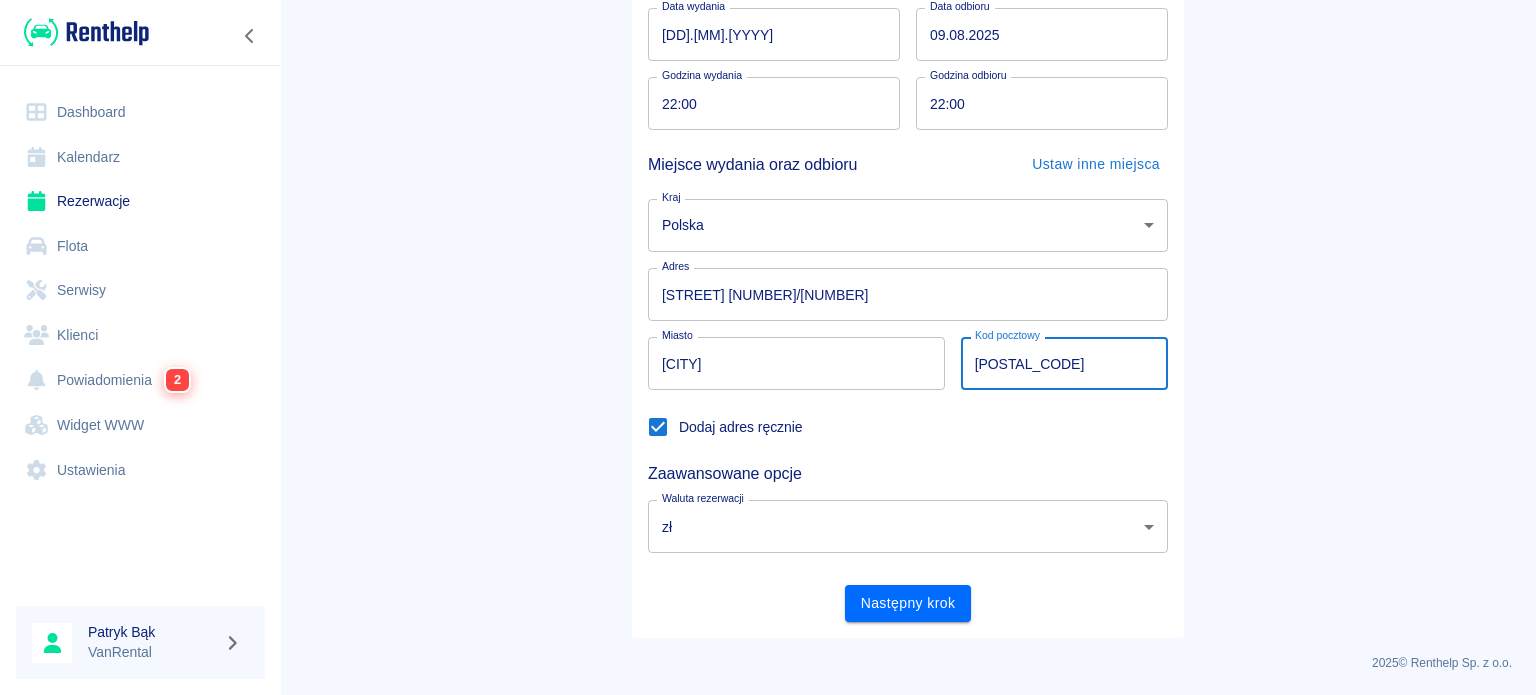 type on "[POSTAL_CODE]" 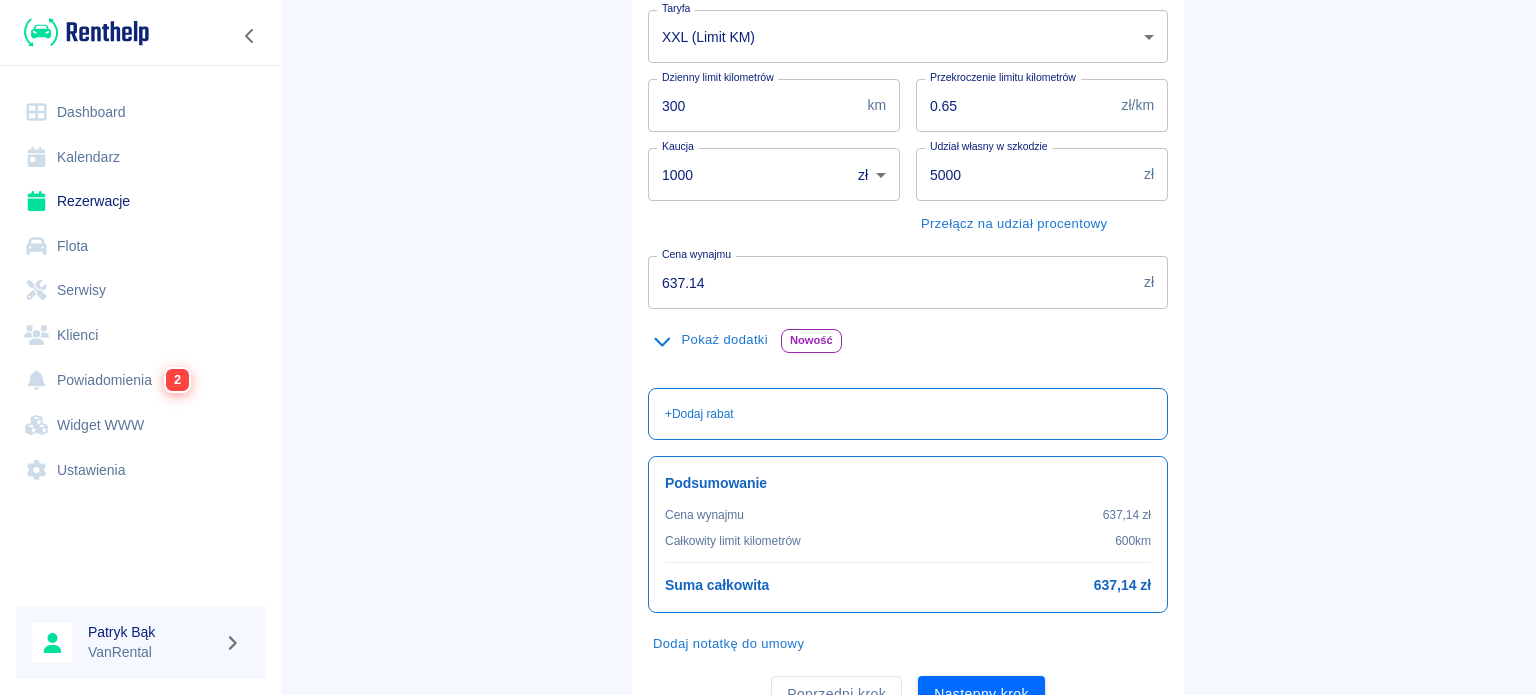 scroll, scrollTop: 300, scrollLeft: 0, axis: vertical 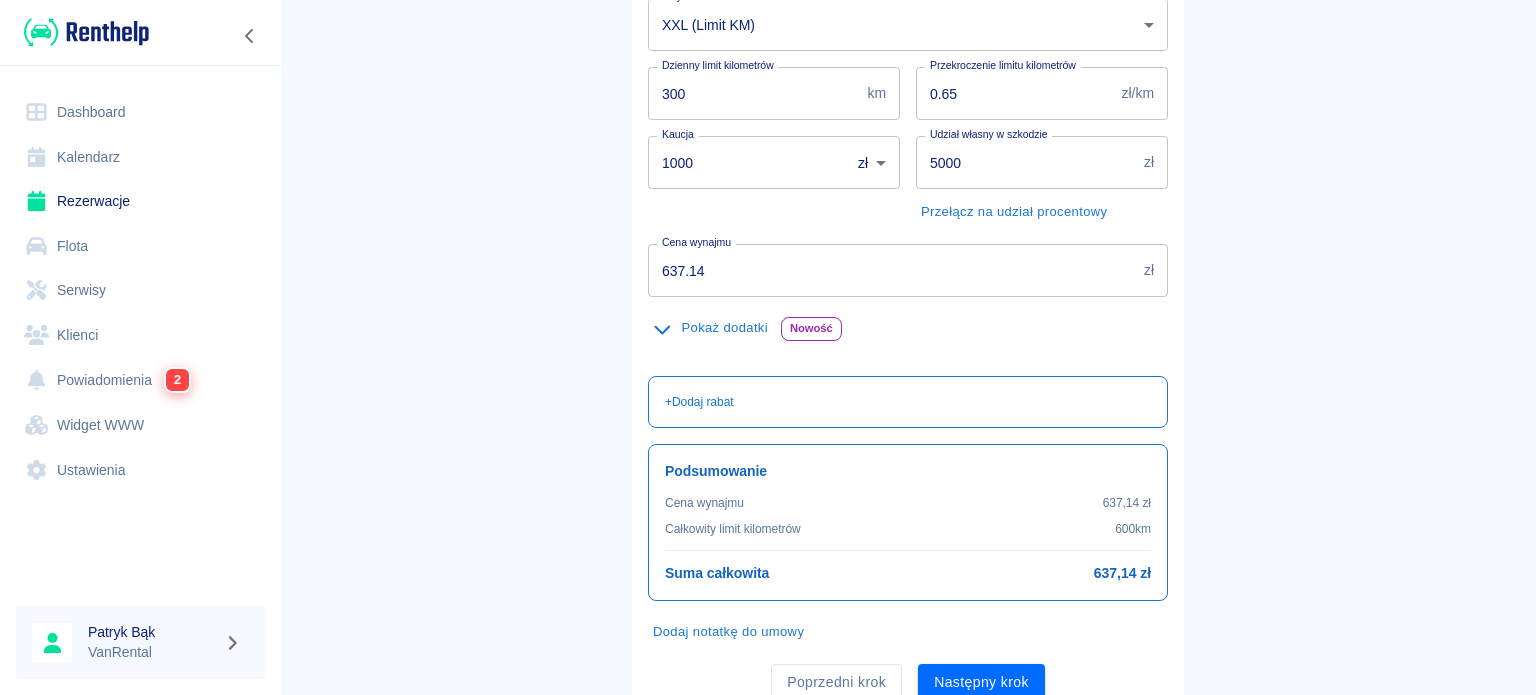 click on "Pokaż dodatki" at bounding box center (710, 328) 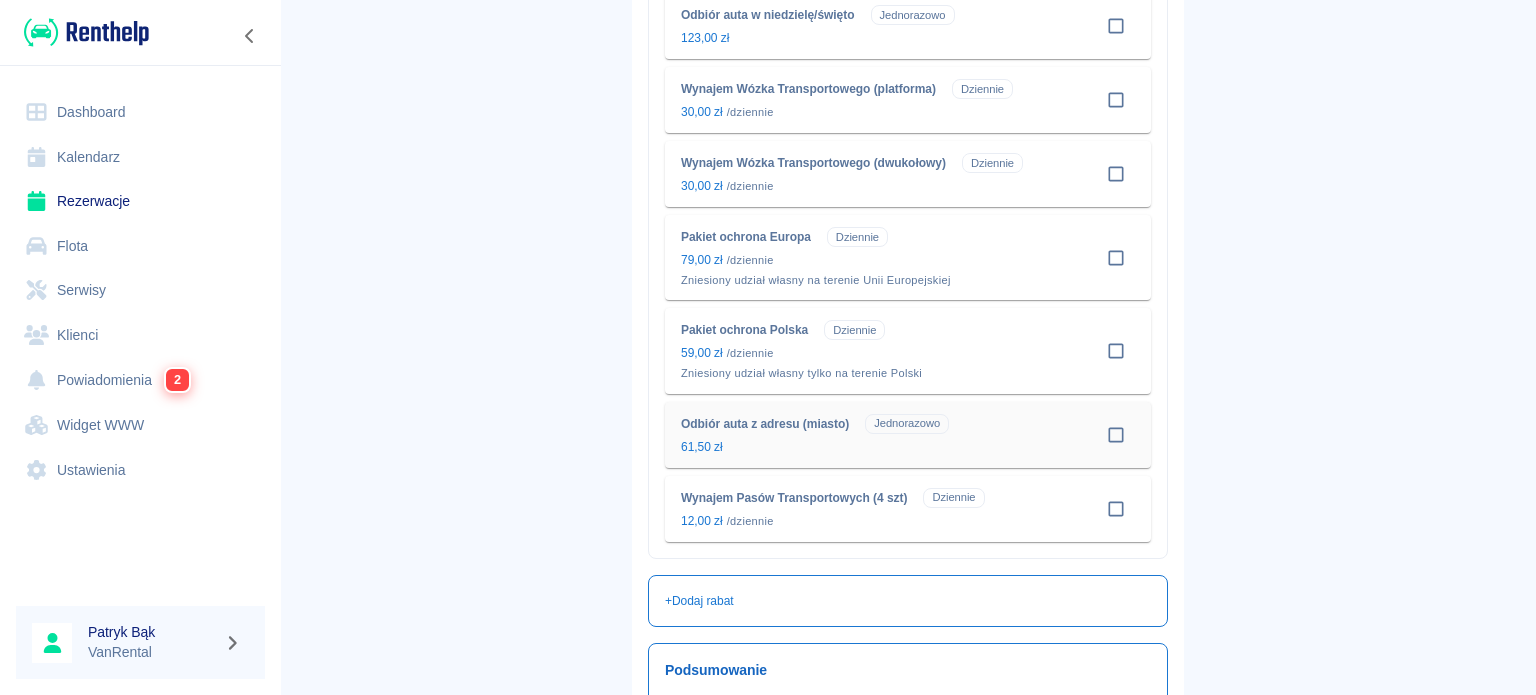 scroll, scrollTop: 1100, scrollLeft: 0, axis: vertical 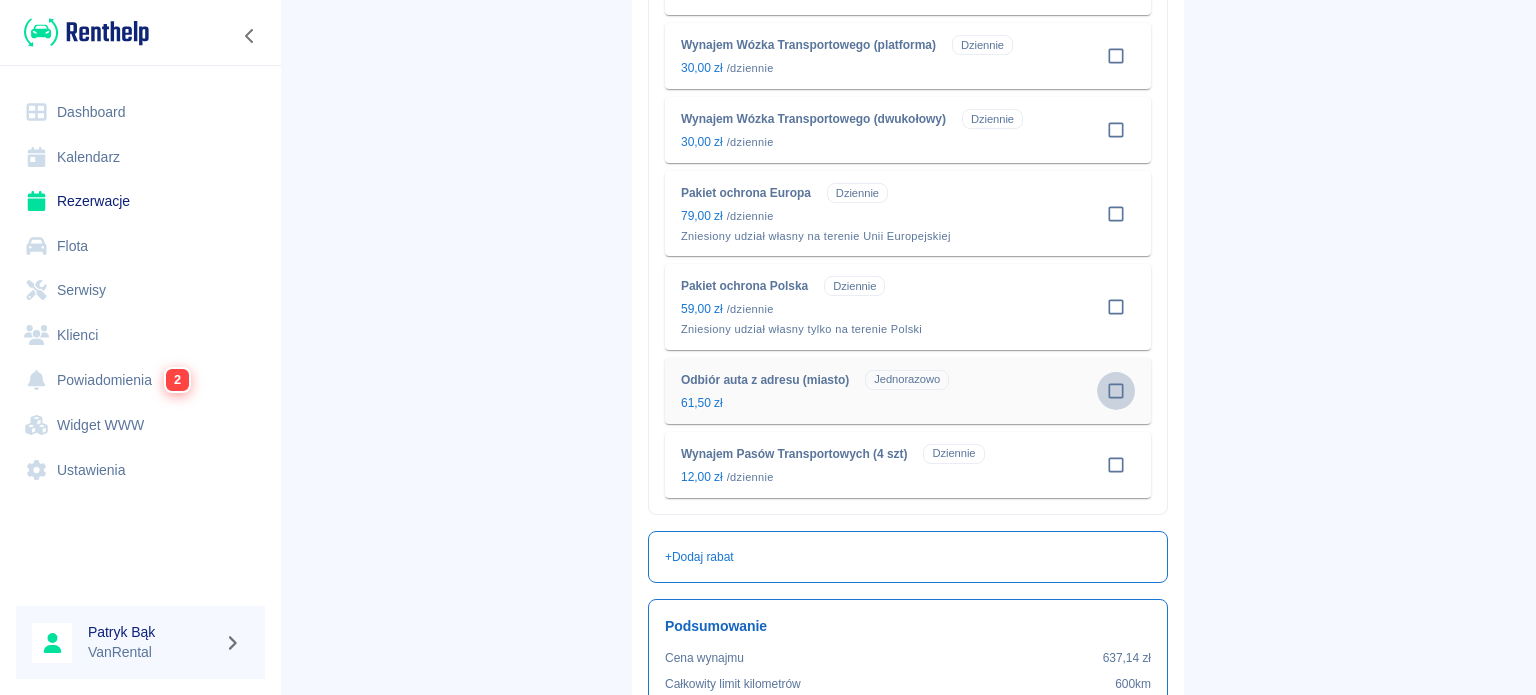 click at bounding box center [1116, 391] 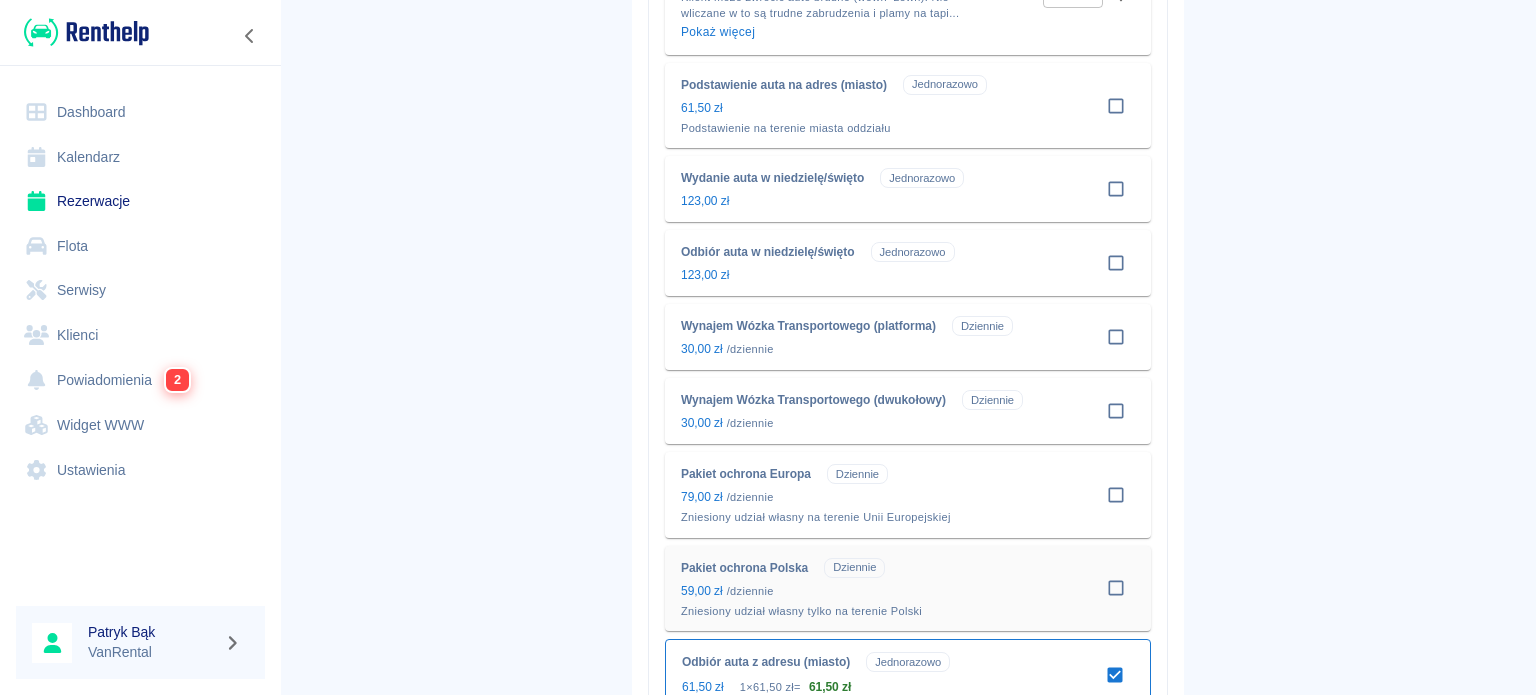 scroll, scrollTop: 800, scrollLeft: 0, axis: vertical 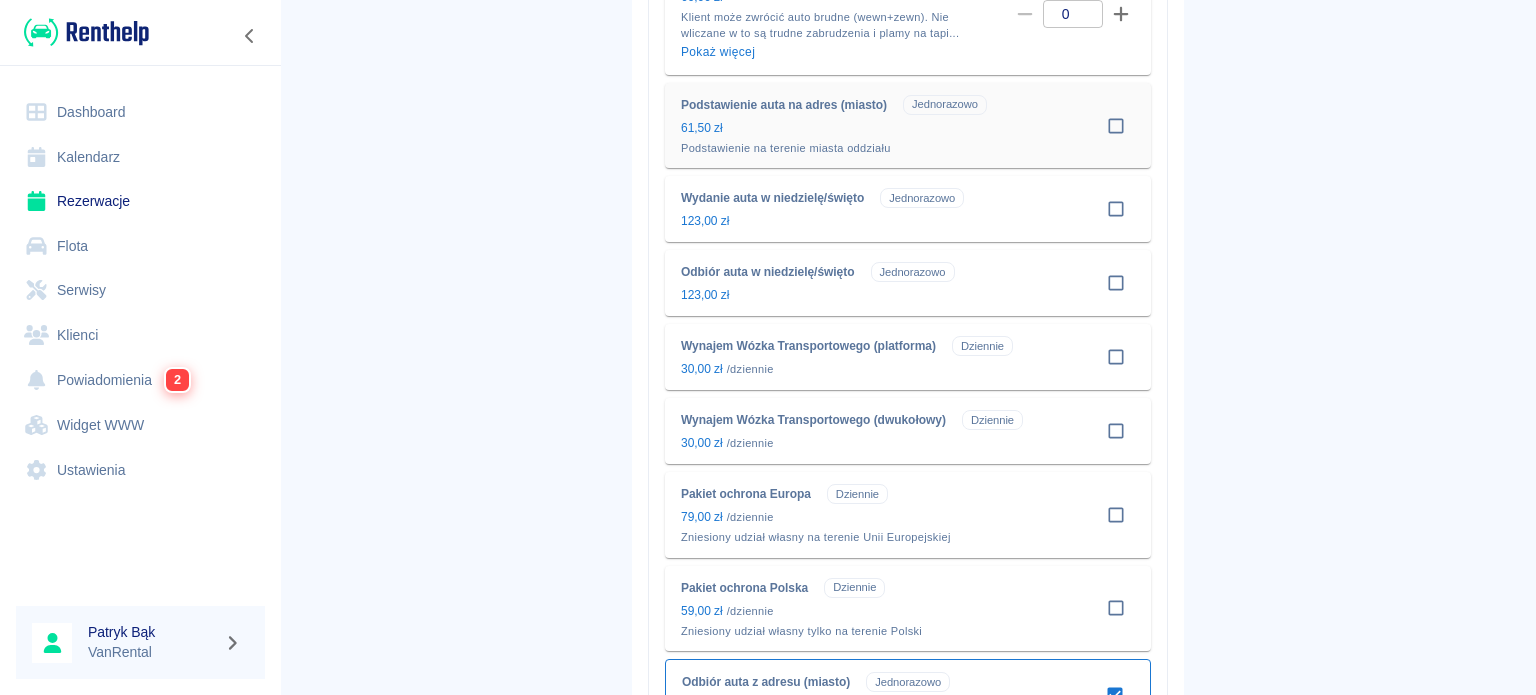 click at bounding box center (1116, 126) 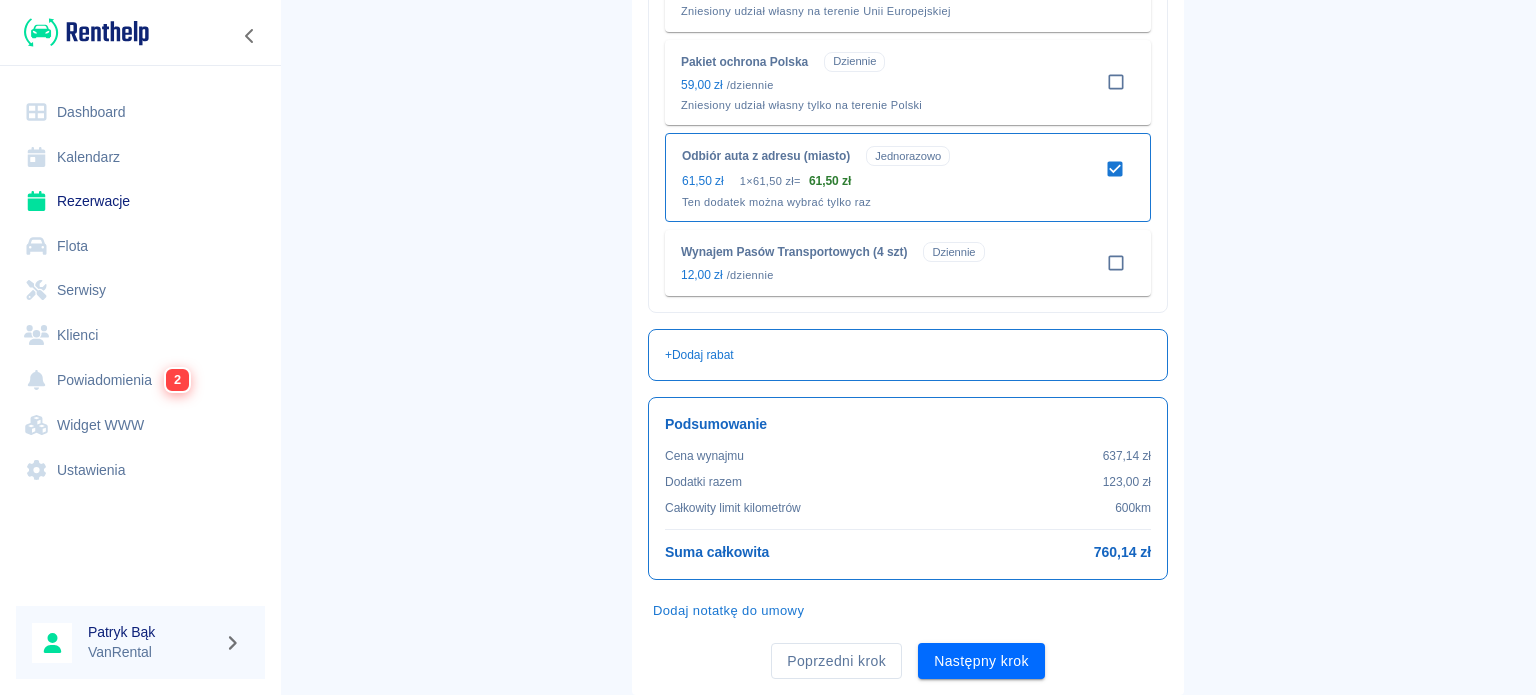 scroll, scrollTop: 1400, scrollLeft: 0, axis: vertical 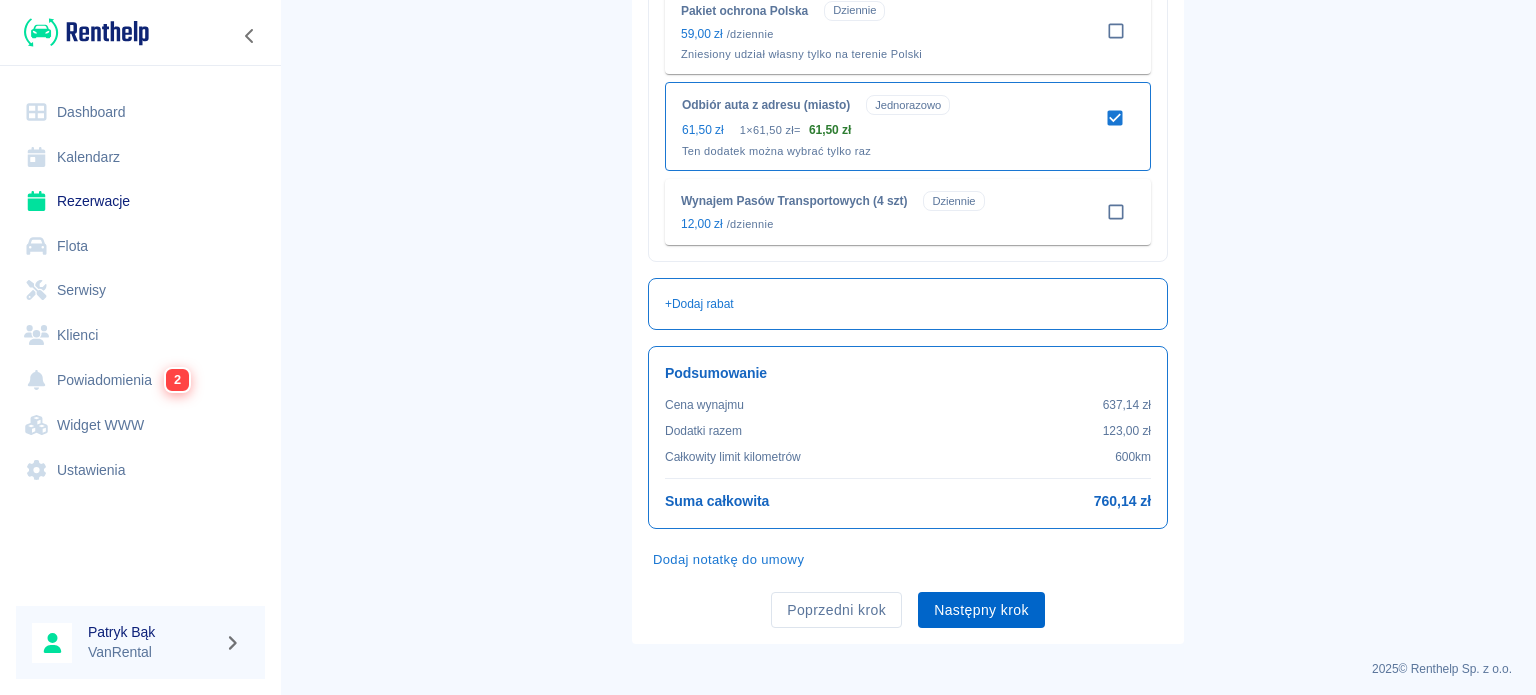 click on "Następny krok" at bounding box center (981, 610) 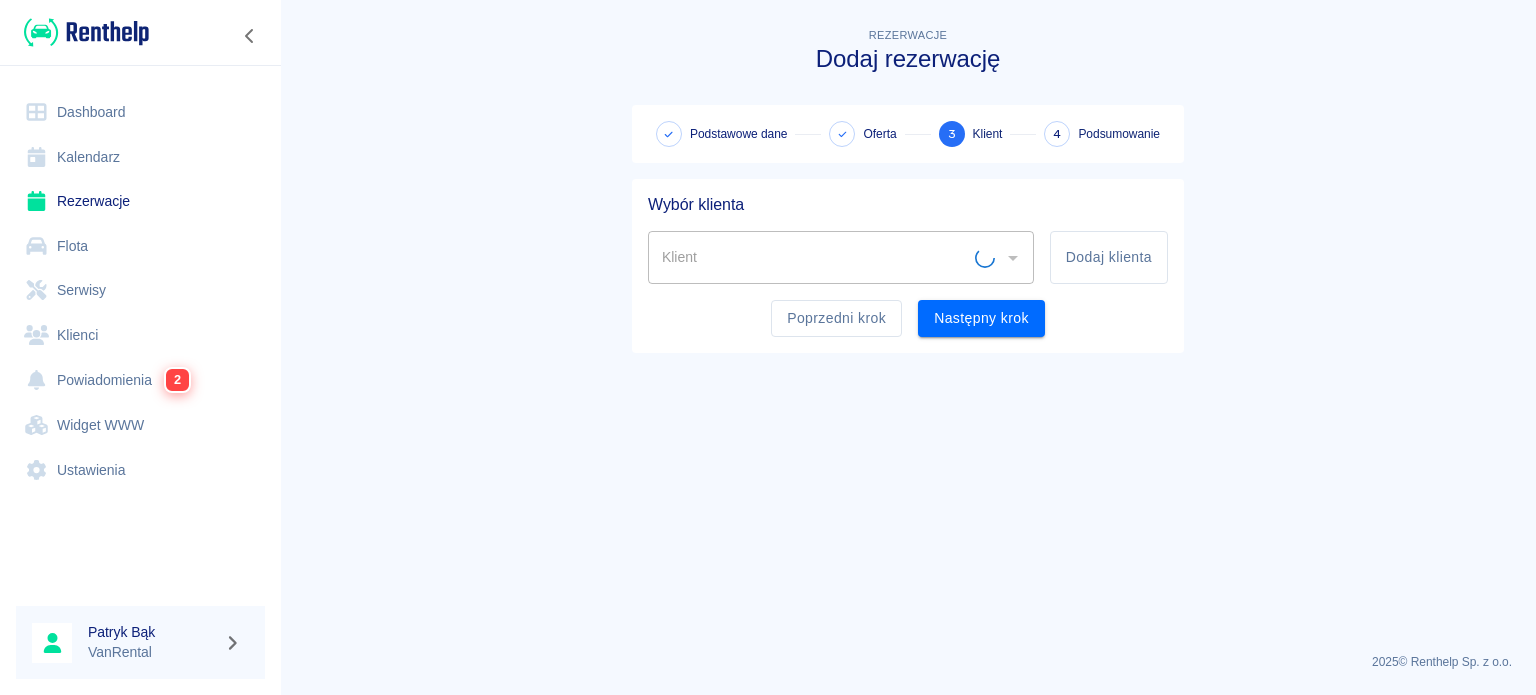 scroll, scrollTop: 0, scrollLeft: 0, axis: both 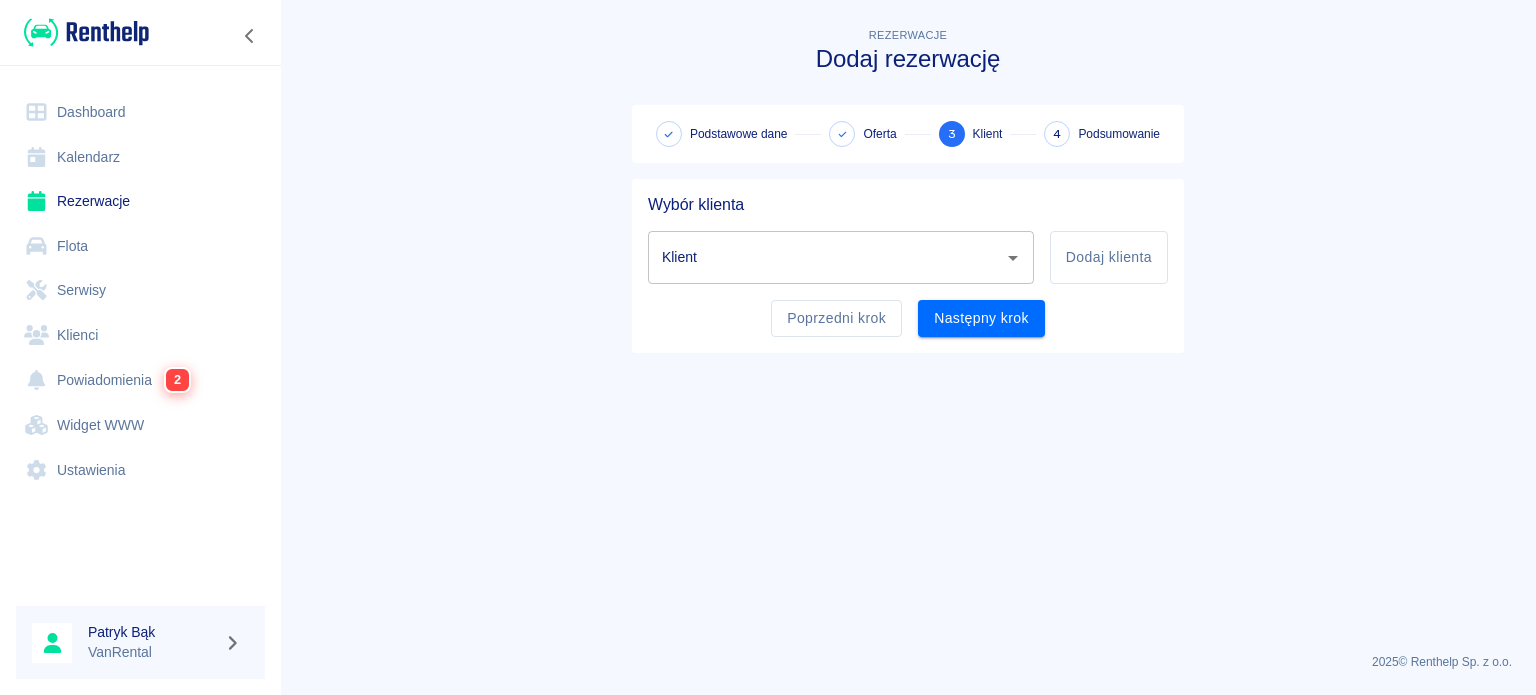 click on "Klient" at bounding box center (826, 257) 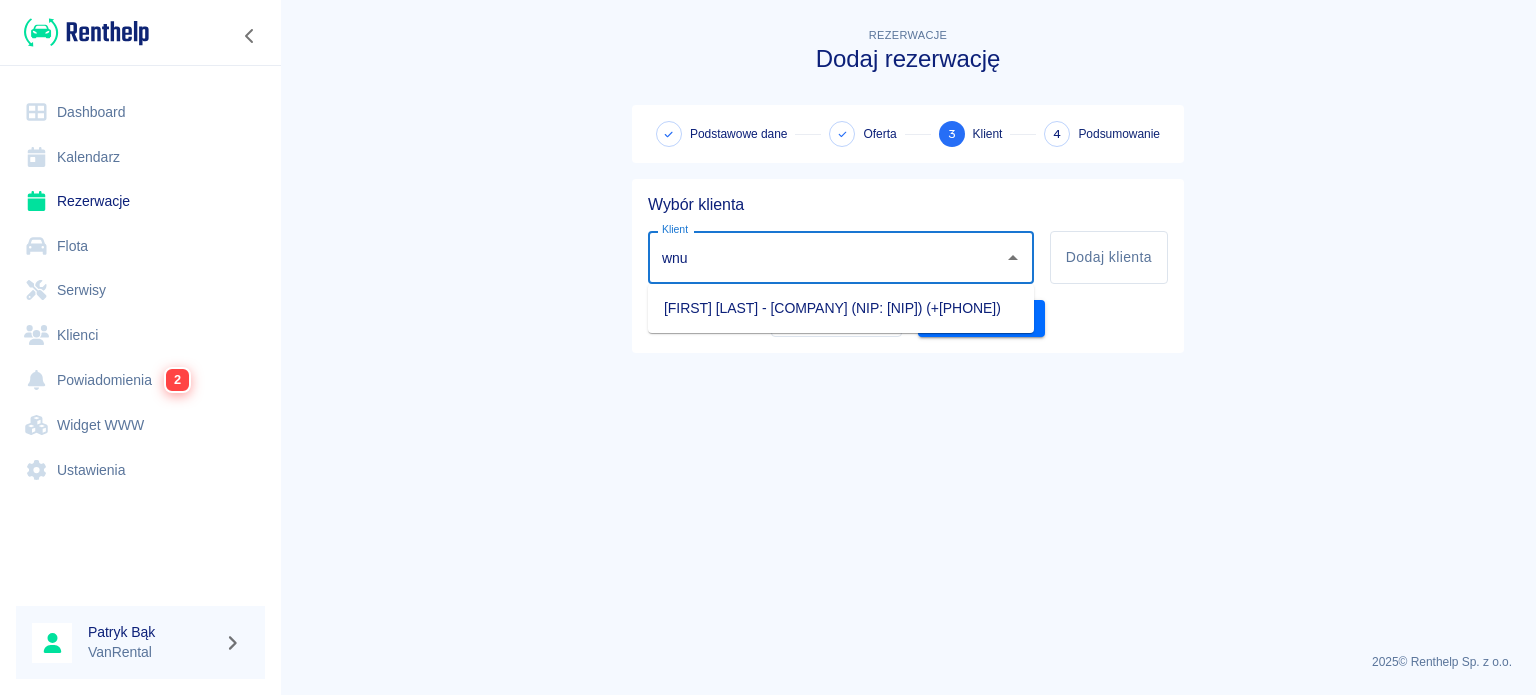 click on "[FIRST] [LAST] - [COMPANY] (NIP: [NIP]) (+[PHONE])" at bounding box center [841, 308] 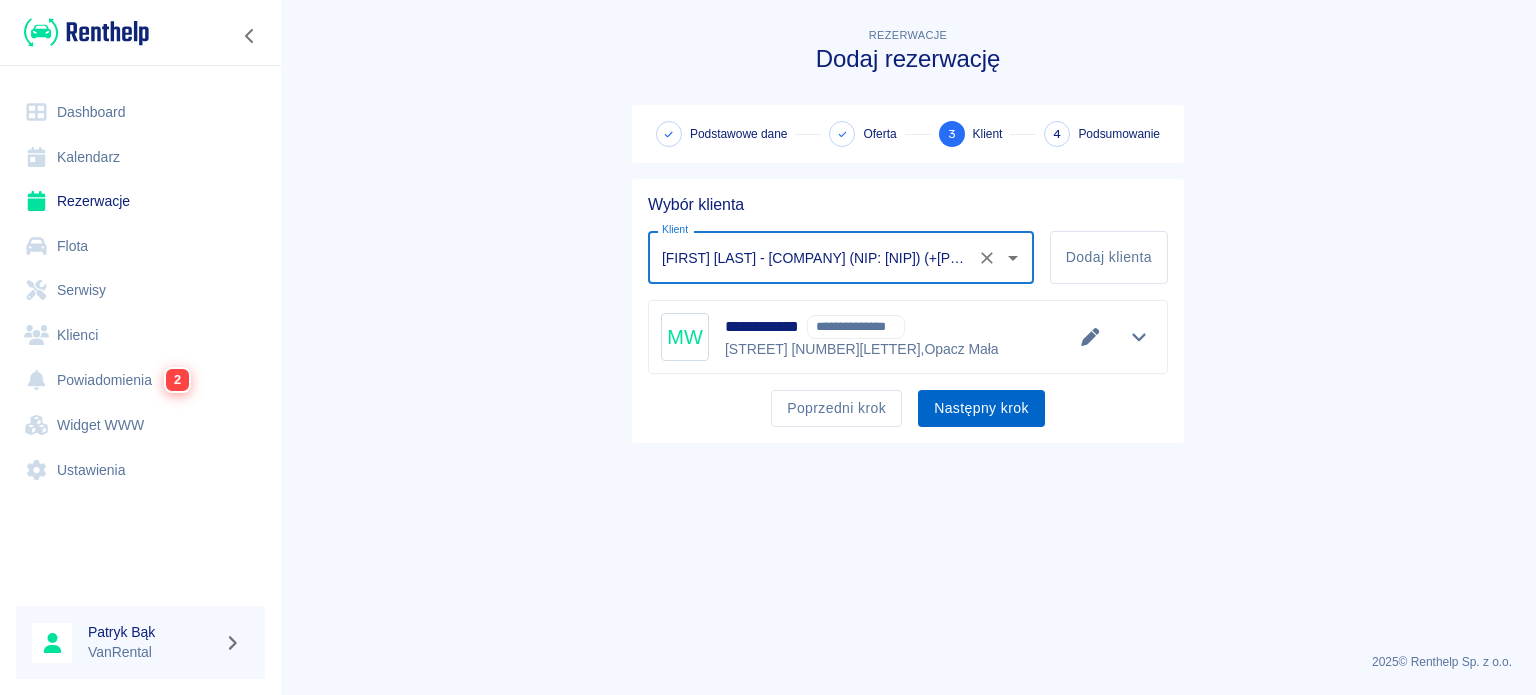 type on "[FIRST] [LAST] - [COMPANY] (NIP: [NIP]) (+[PHONE])" 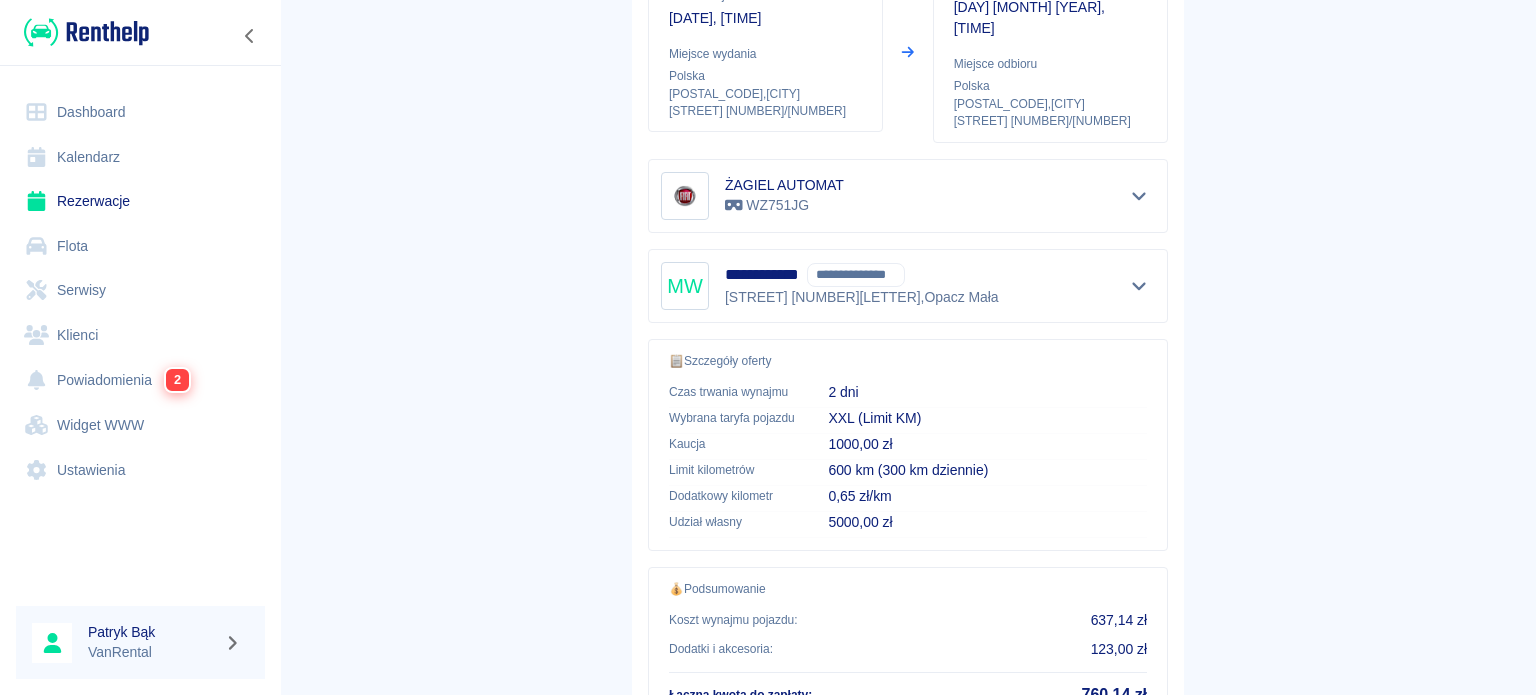 scroll, scrollTop: 409, scrollLeft: 0, axis: vertical 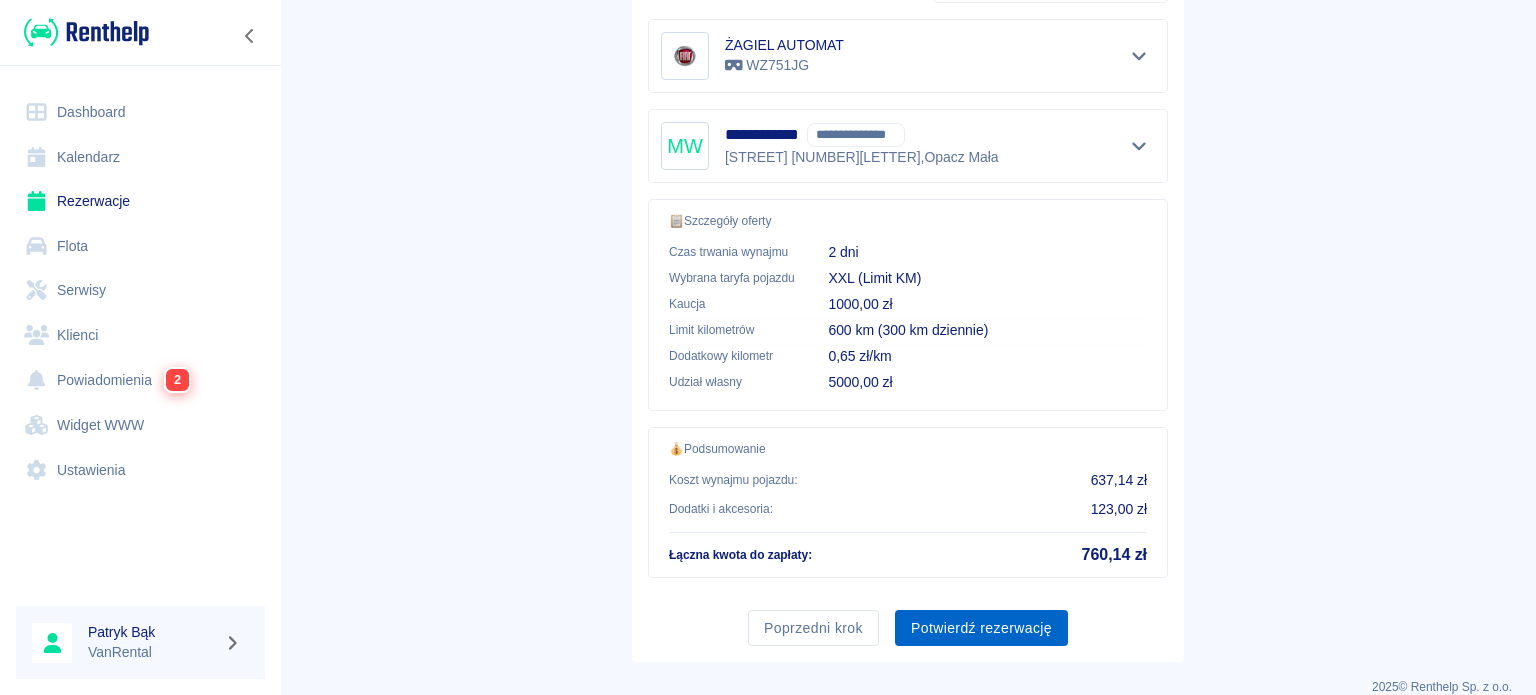 click on "Potwierdź rezerwację" at bounding box center (981, 628) 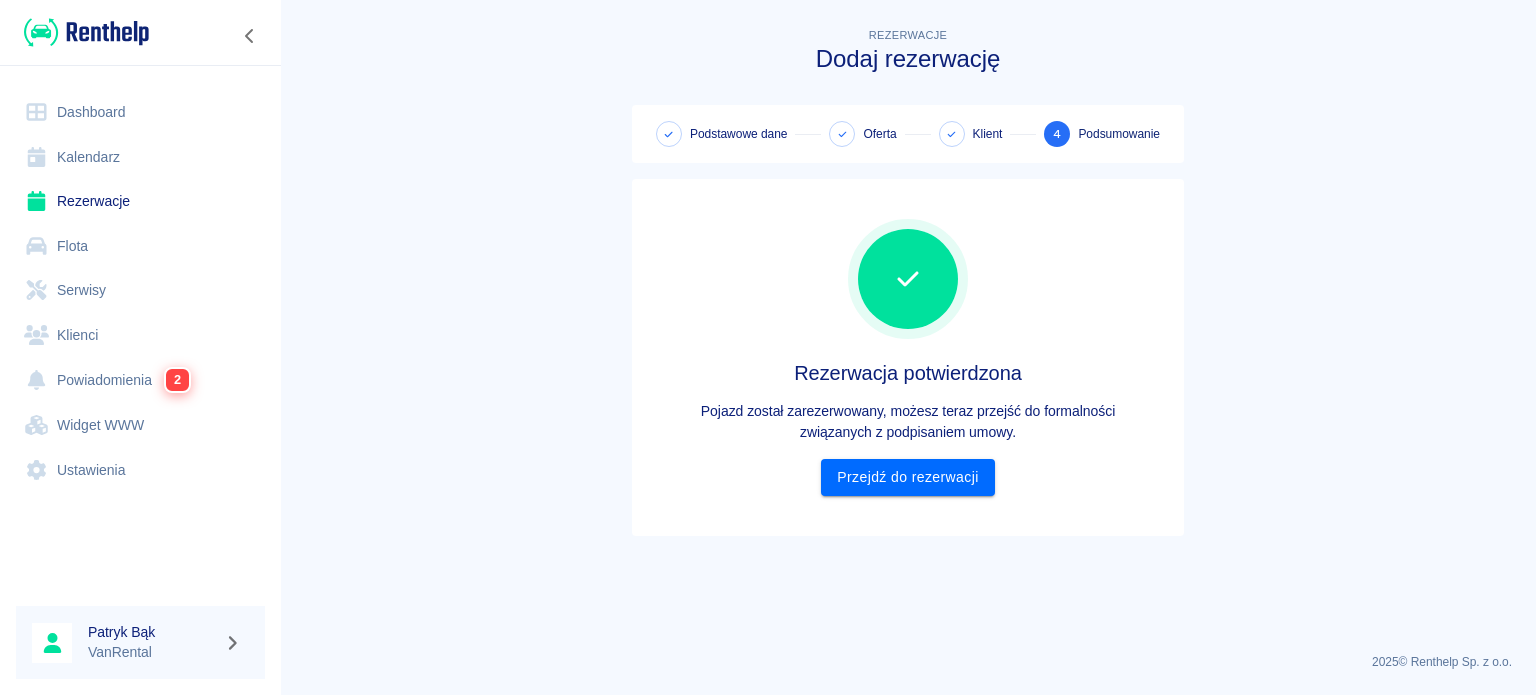 scroll, scrollTop: 0, scrollLeft: 0, axis: both 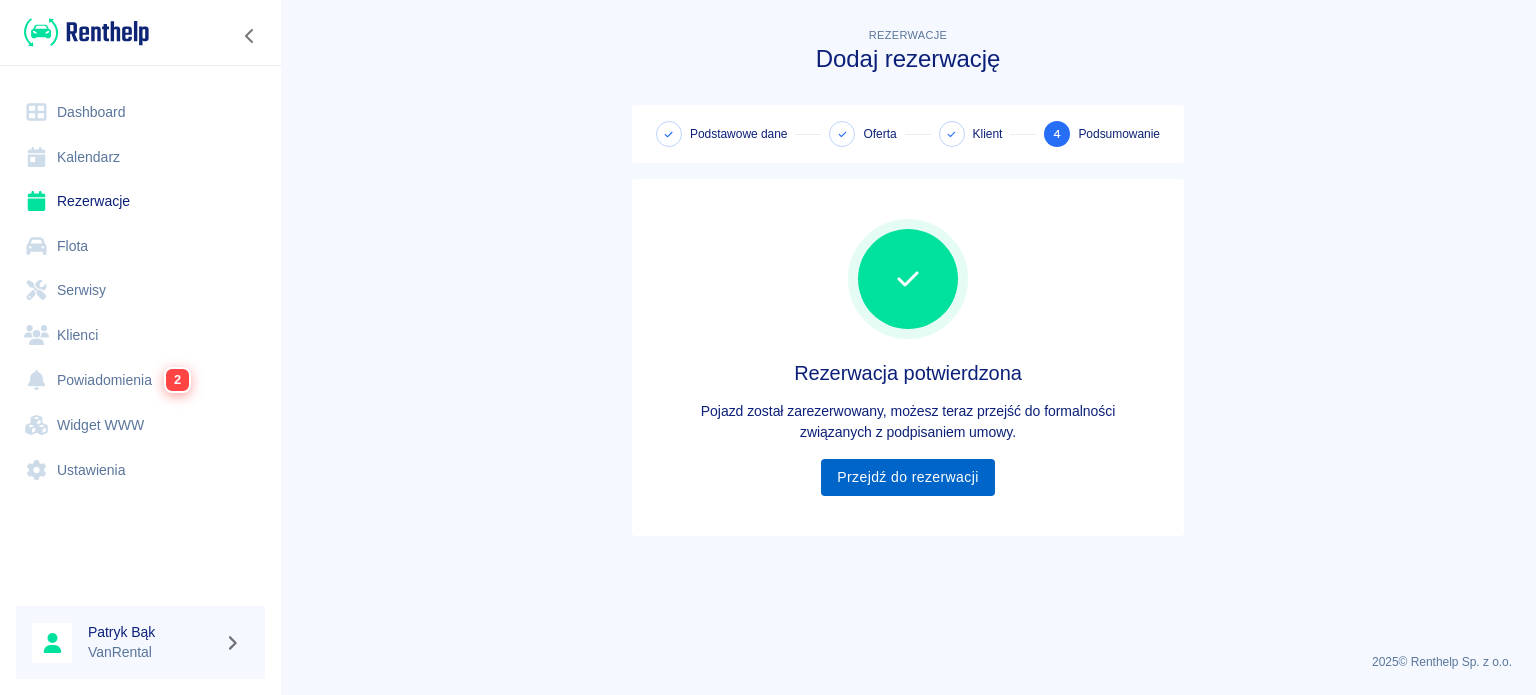 click on "Przejdź do rezerwacji" at bounding box center (907, 477) 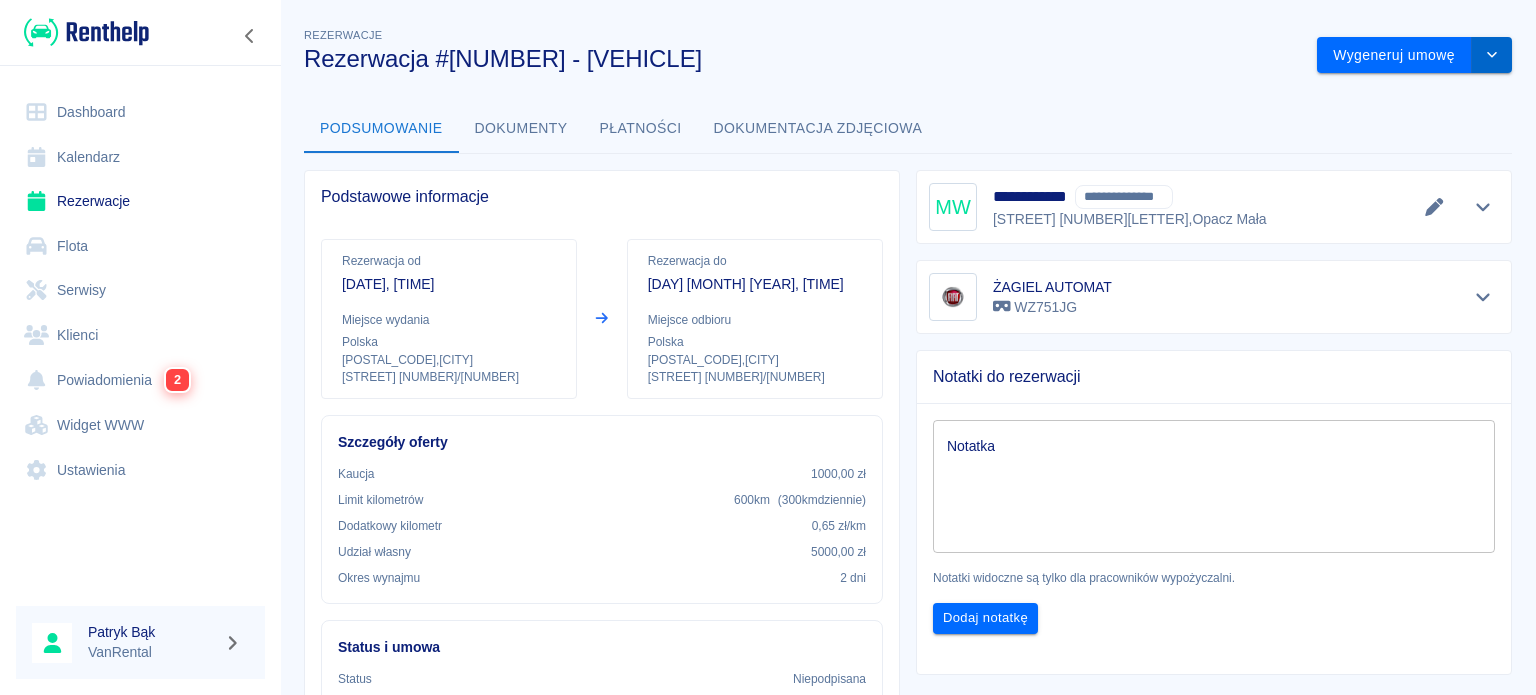 click at bounding box center [1492, 55] 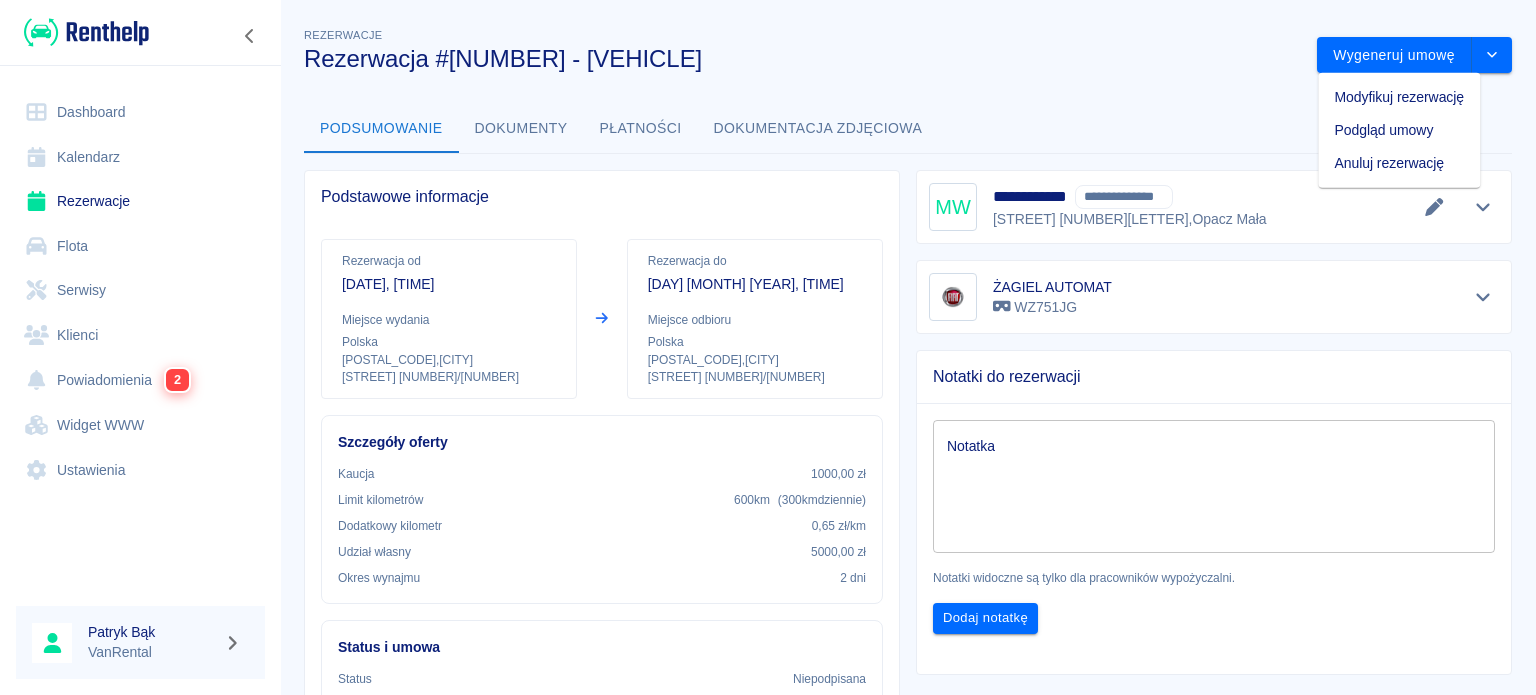 click on "Modyfikuj rezerwację" at bounding box center [1399, 97] 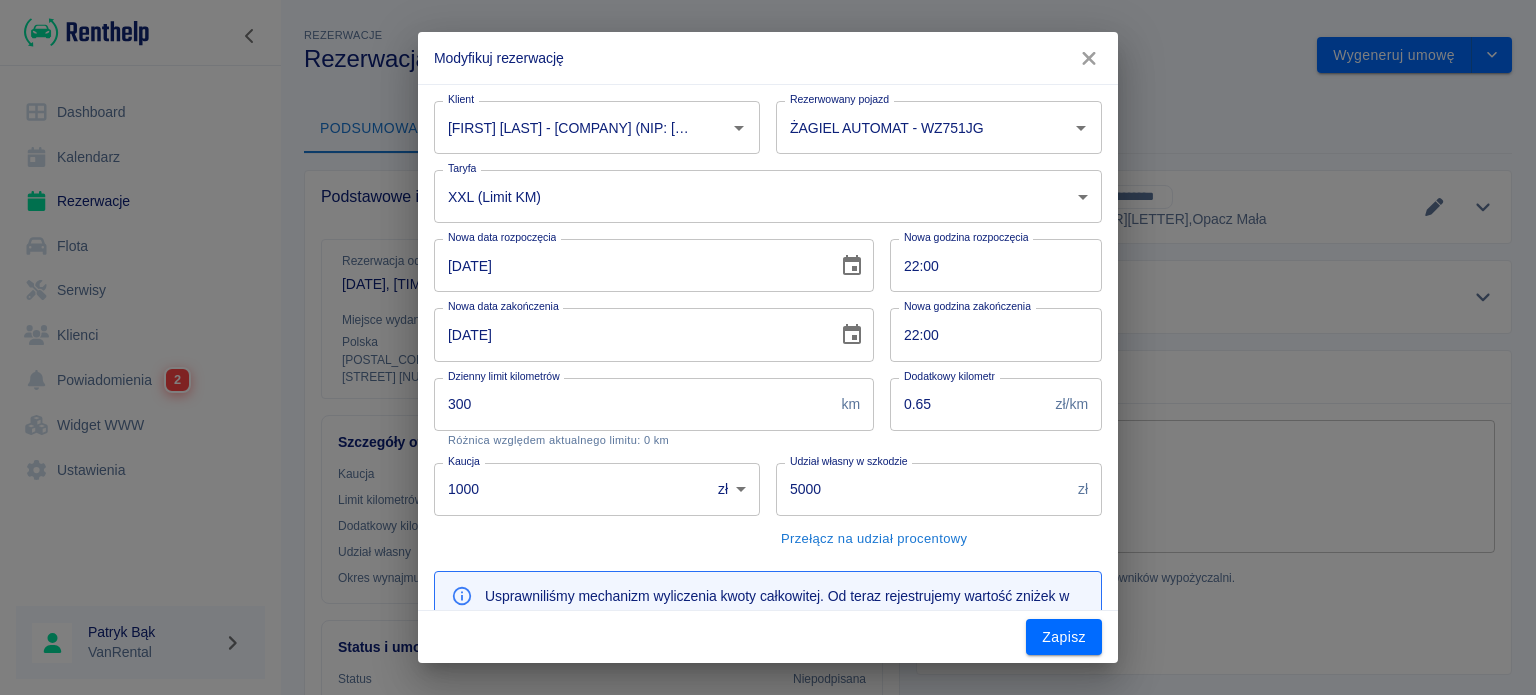 type on "300" 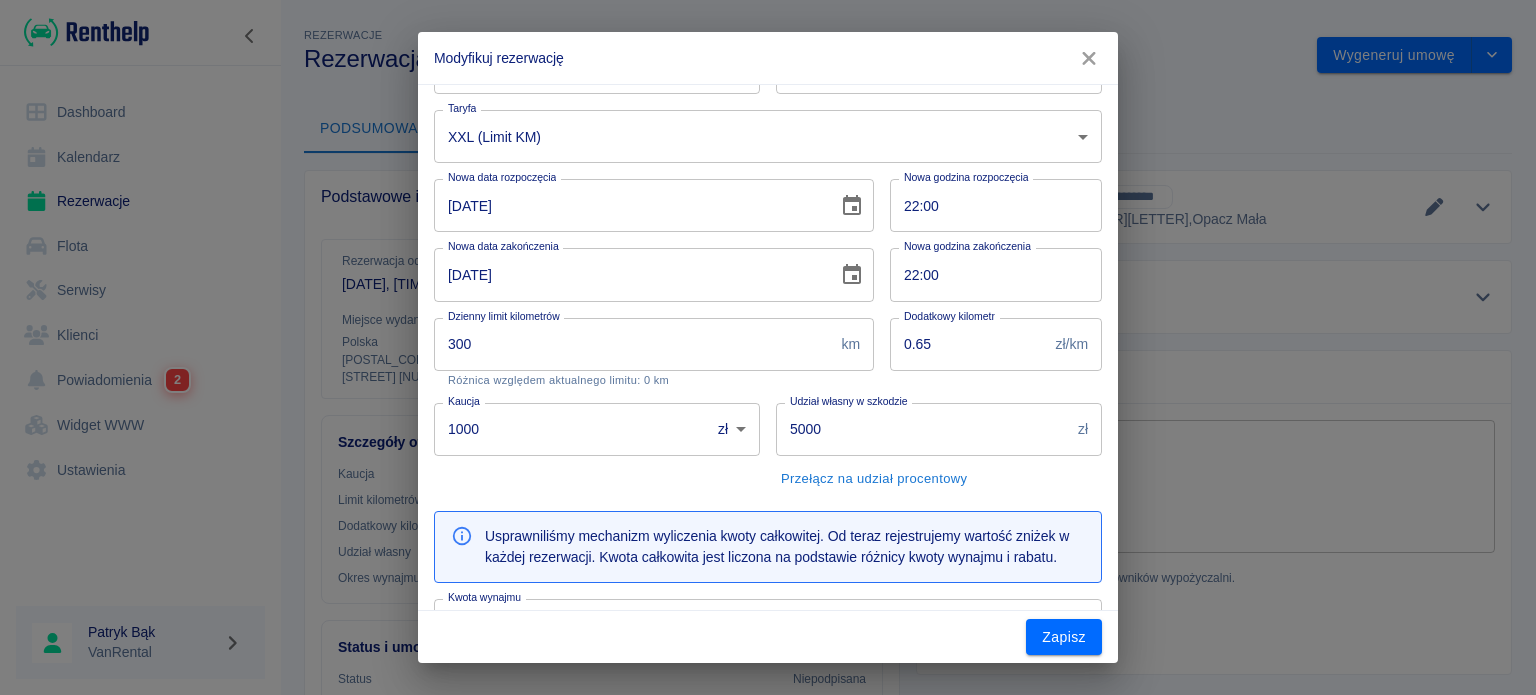 scroll, scrollTop: 0, scrollLeft: 0, axis: both 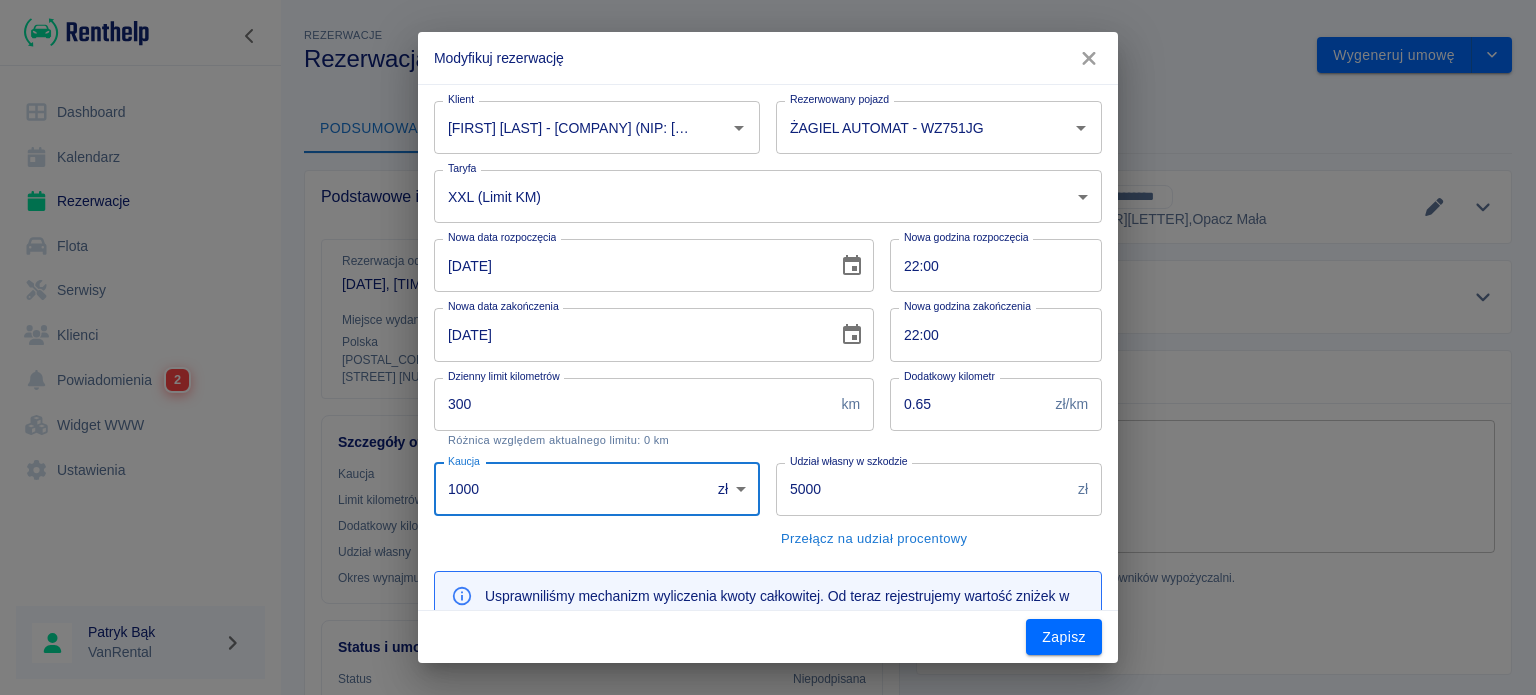 click on "Modyfikuj rezerwację Klient [FIRST] [LAST] - [COMPANY] (NIP: [NIP]) Klient Rezerwowany pojazd [VEHICLE] Rezerwowany pojazd Taryfa XXL (Limit KM) [ID] Taryfa Nowa data rozpoczęcia [DATE] Nowa data rozpoczęcia Nowa godzina rozpoczęcia [TIME] Nowa godzina rozpoczęcia Nowa data zakończenia [DATE] Nowa data zakończenia Nowa godzina zakończenia [TIME] Nowa godzina zakończenia Dzienny limit kilometrów [NUMBER] km Dzienny limit kilometrów Różnica względem aktualnego limitu: [NUMBER] km Dodatkowy kilometr [PRICE]/km Dodatkowy kilometr Kaucja [PRICE] PLN ​ Kaucja Udział własny w szkodzie [PRICE] zł Udział własny w szkodzie Przełącz na udział procentowy Usprawniliśmy mechanizm wyliczenia kwoty całkowitej. Od teraz rejestrujemy wartość zniżek w każdej rezerwacji. Kwota całkowita jest liczona na podstawie różnicy kwoty wynajmu i rabatu. Kwota wynajmu [PRICE] zł Kwota wynajmu Ukryj dodatki [NUMBER] [PRICE] [NUMBER]" at bounding box center [768, 347] 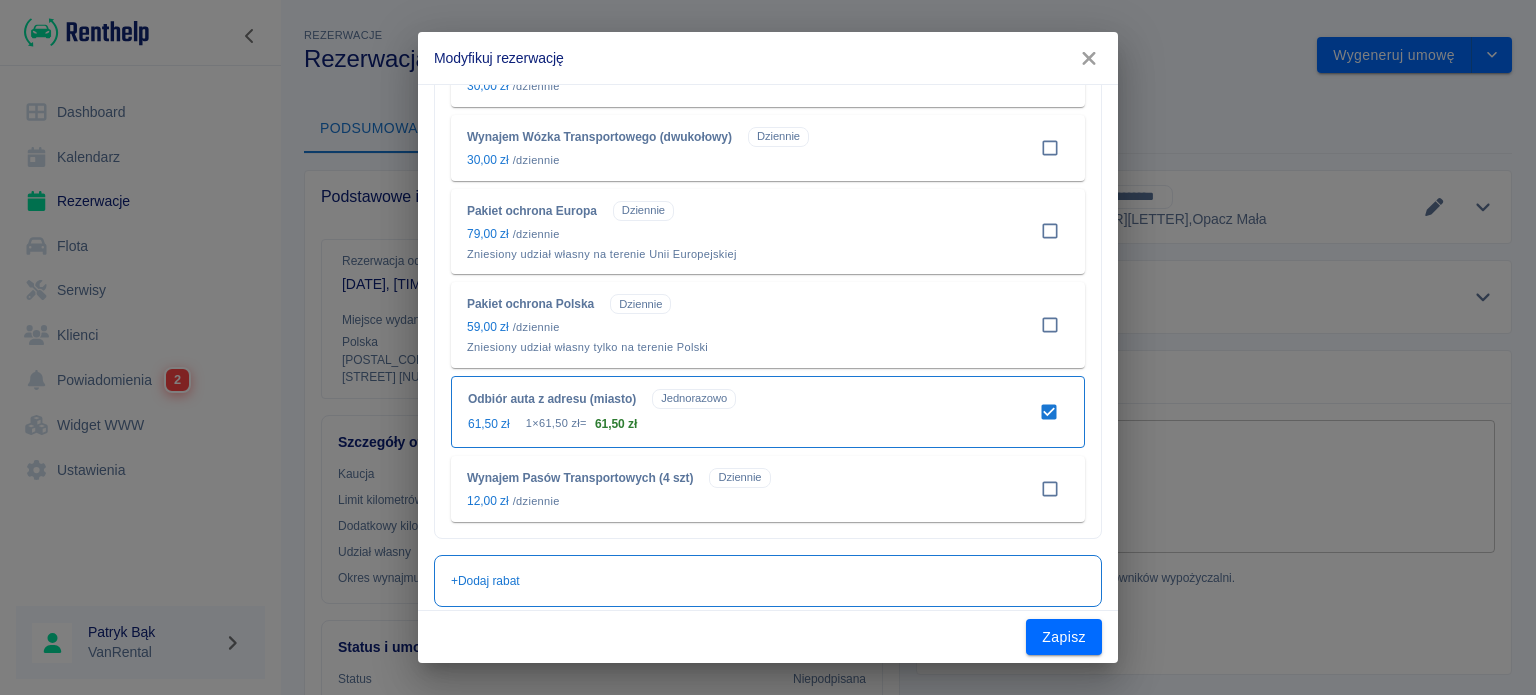scroll, scrollTop: 1407, scrollLeft: 0, axis: vertical 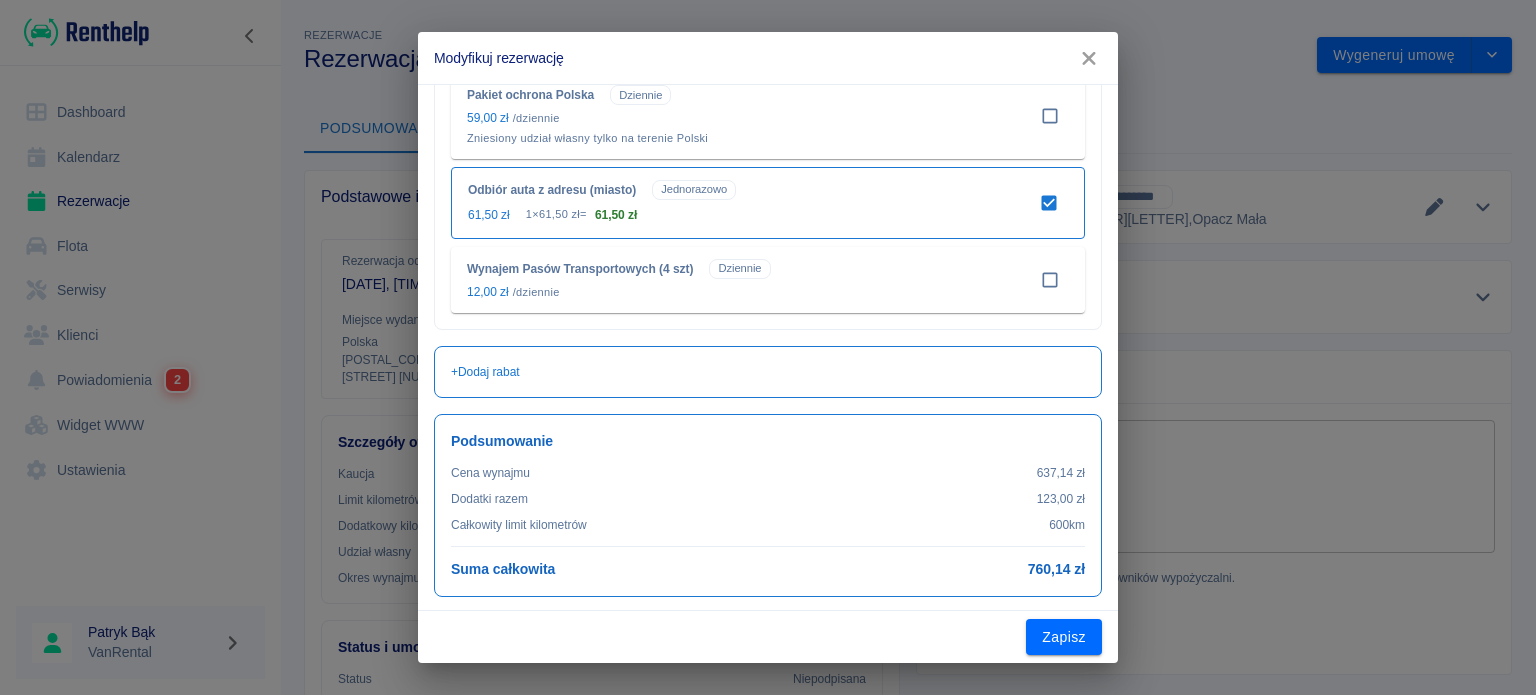 type on "0" 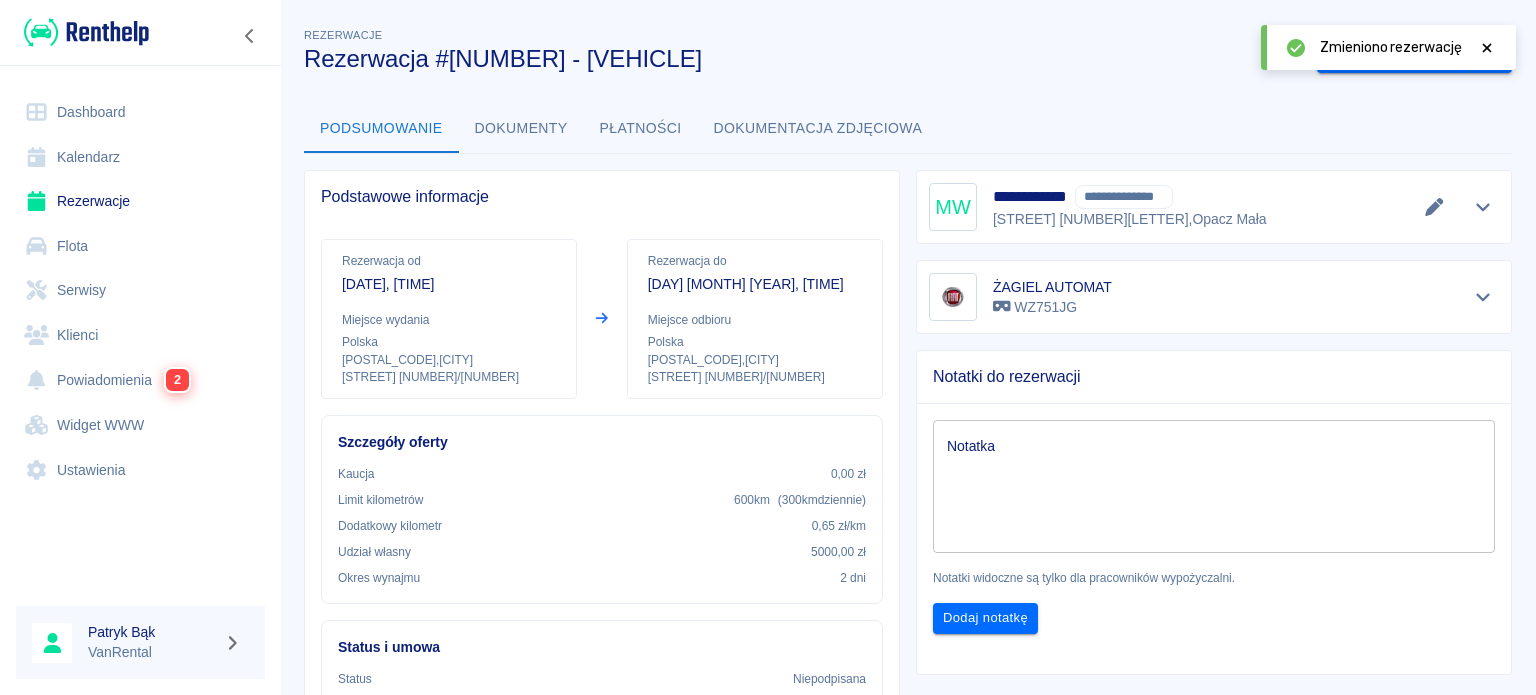 click 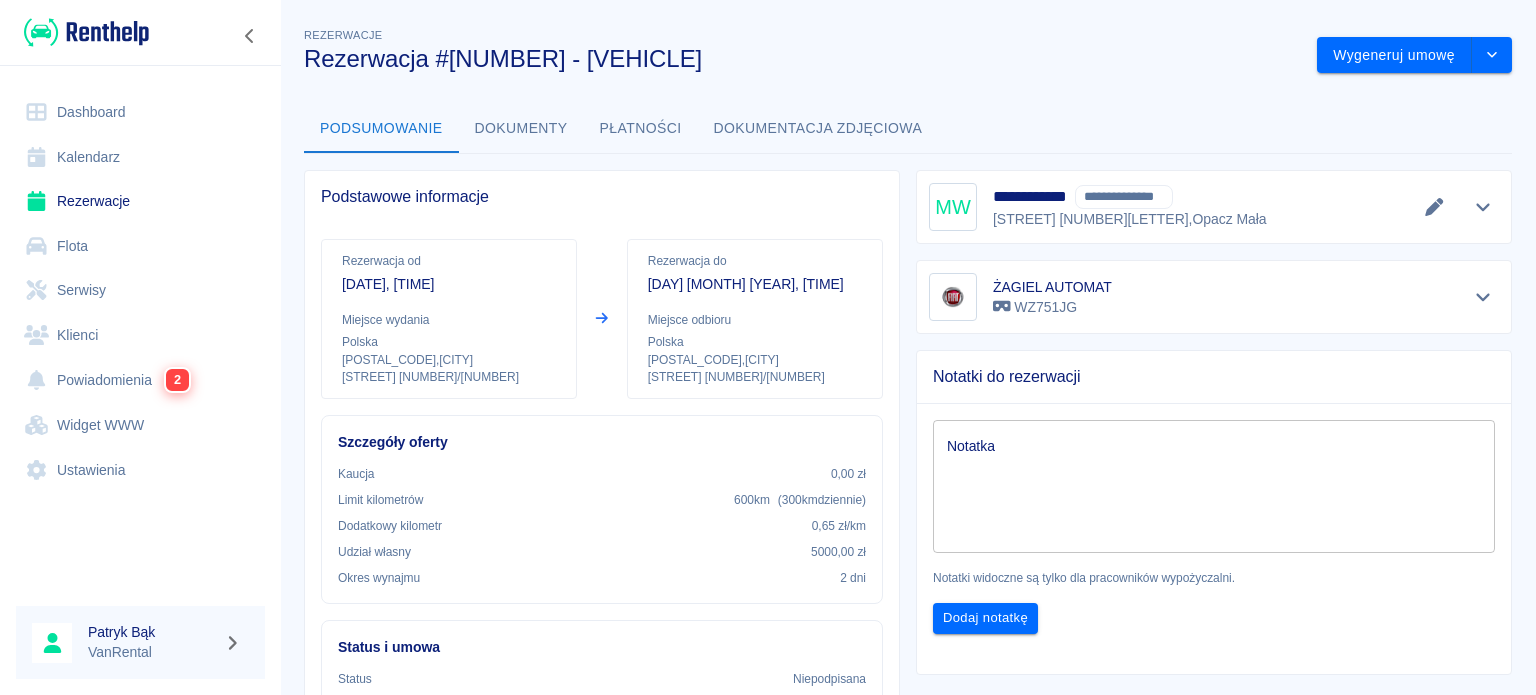 click on "Kalendarz" at bounding box center [140, 157] 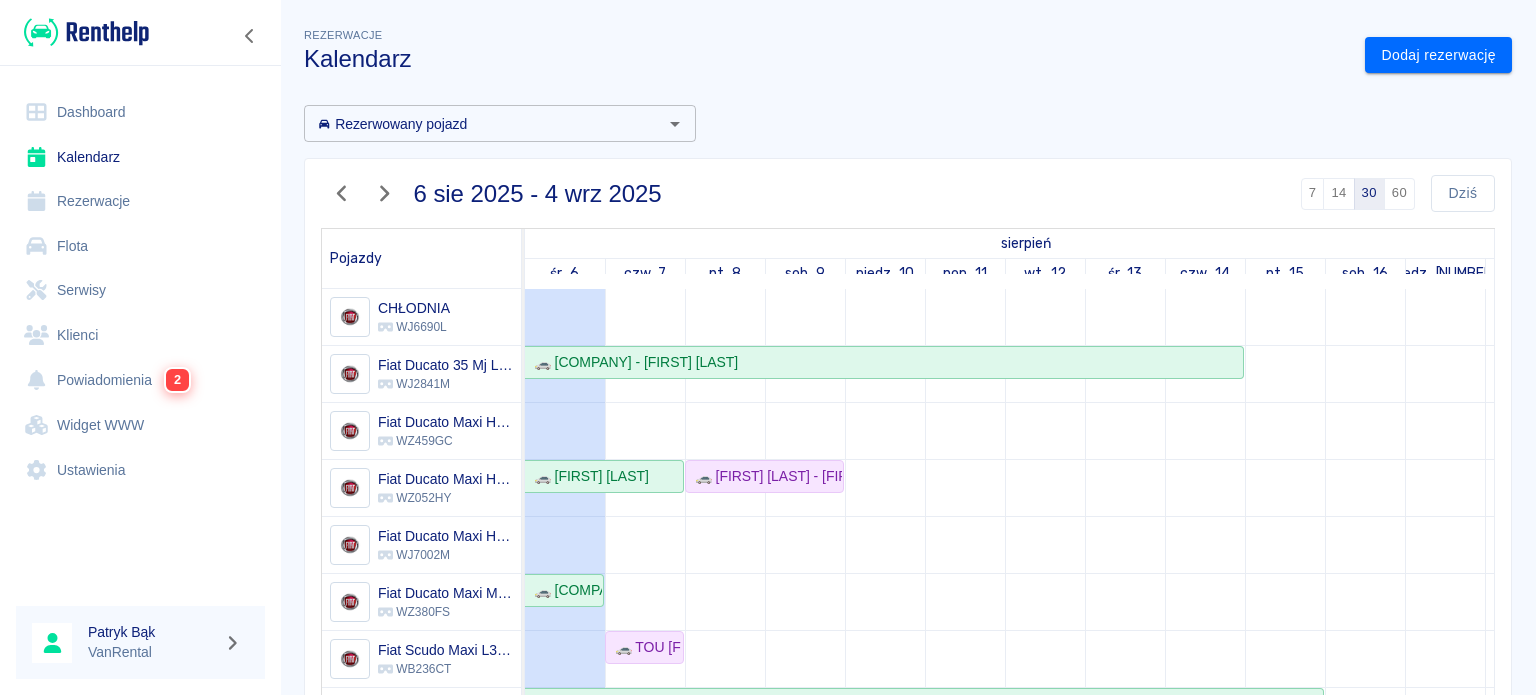 scroll, scrollTop: 28, scrollLeft: 0, axis: vertical 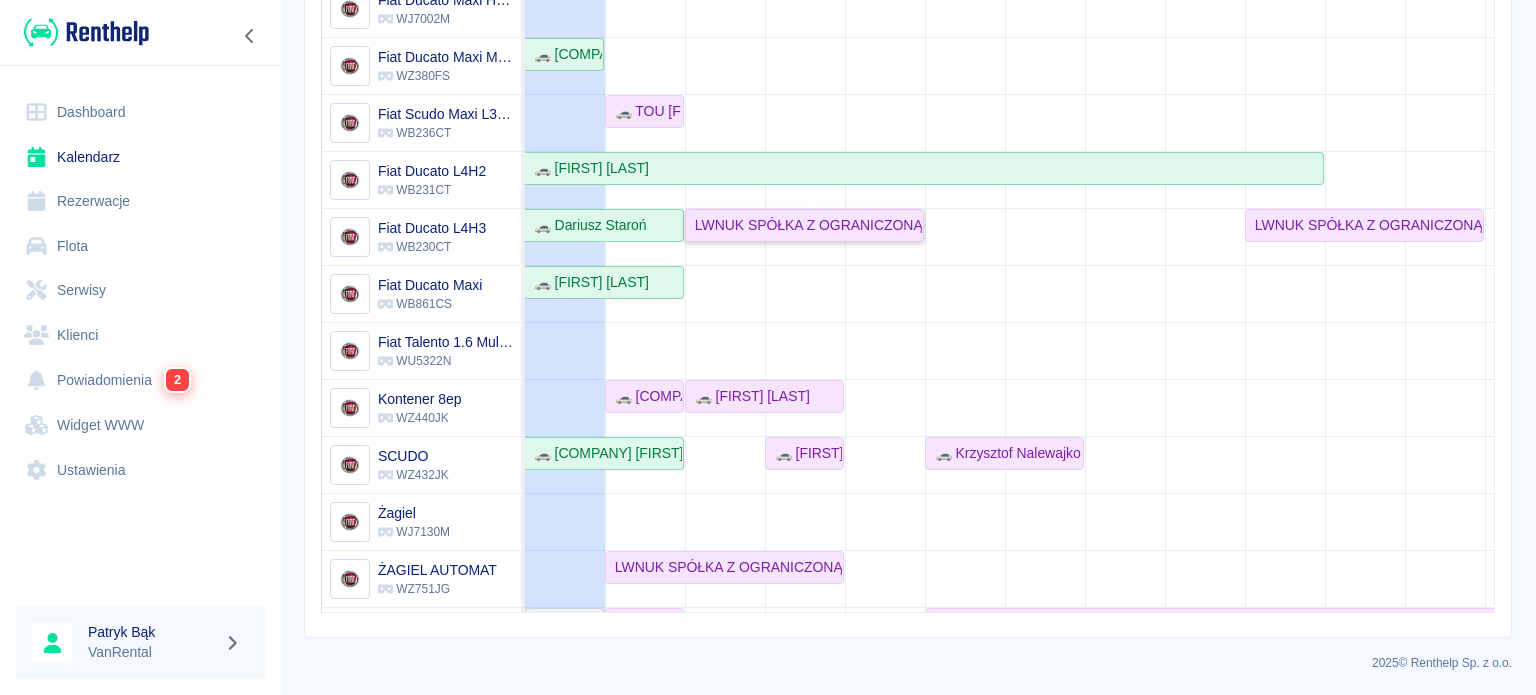 click on "LWNUK SPÓŁKA Z OGRANICZONĄ ODPOWIEDZIALNOŚCIĄ - [FIRST] [LAST]" at bounding box center [804, 225] 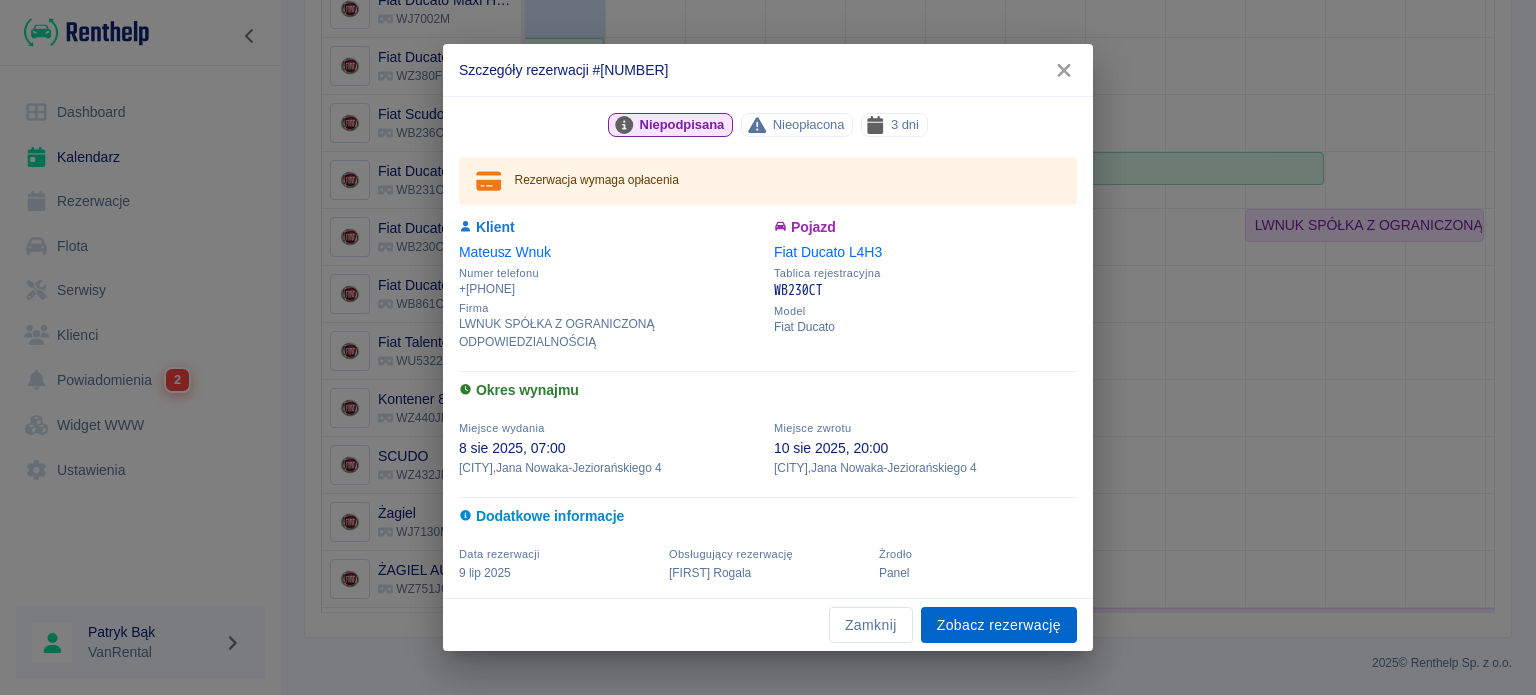 click on "Zobacz rezerwację" at bounding box center (999, 625) 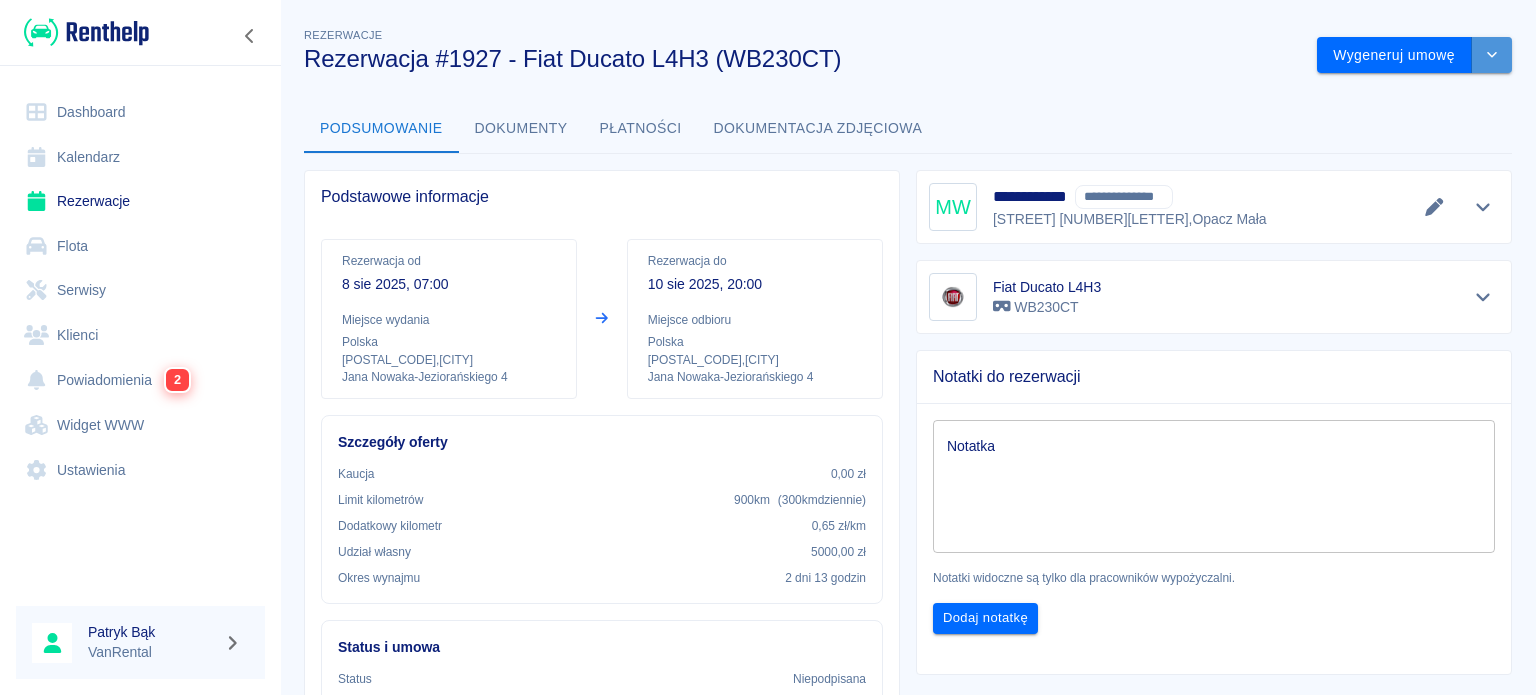 click at bounding box center (1492, 55) 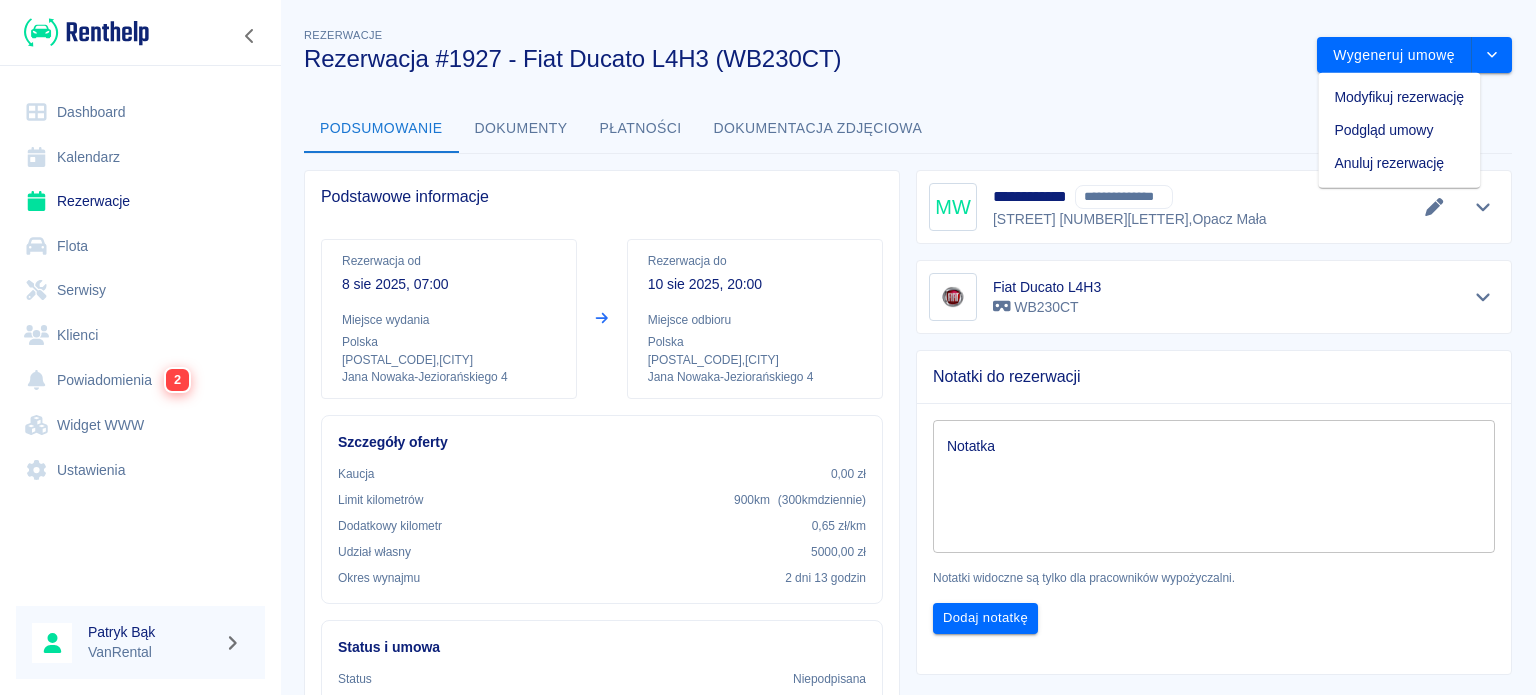 click on "Modyfikuj rezerwację" at bounding box center (1399, 97) 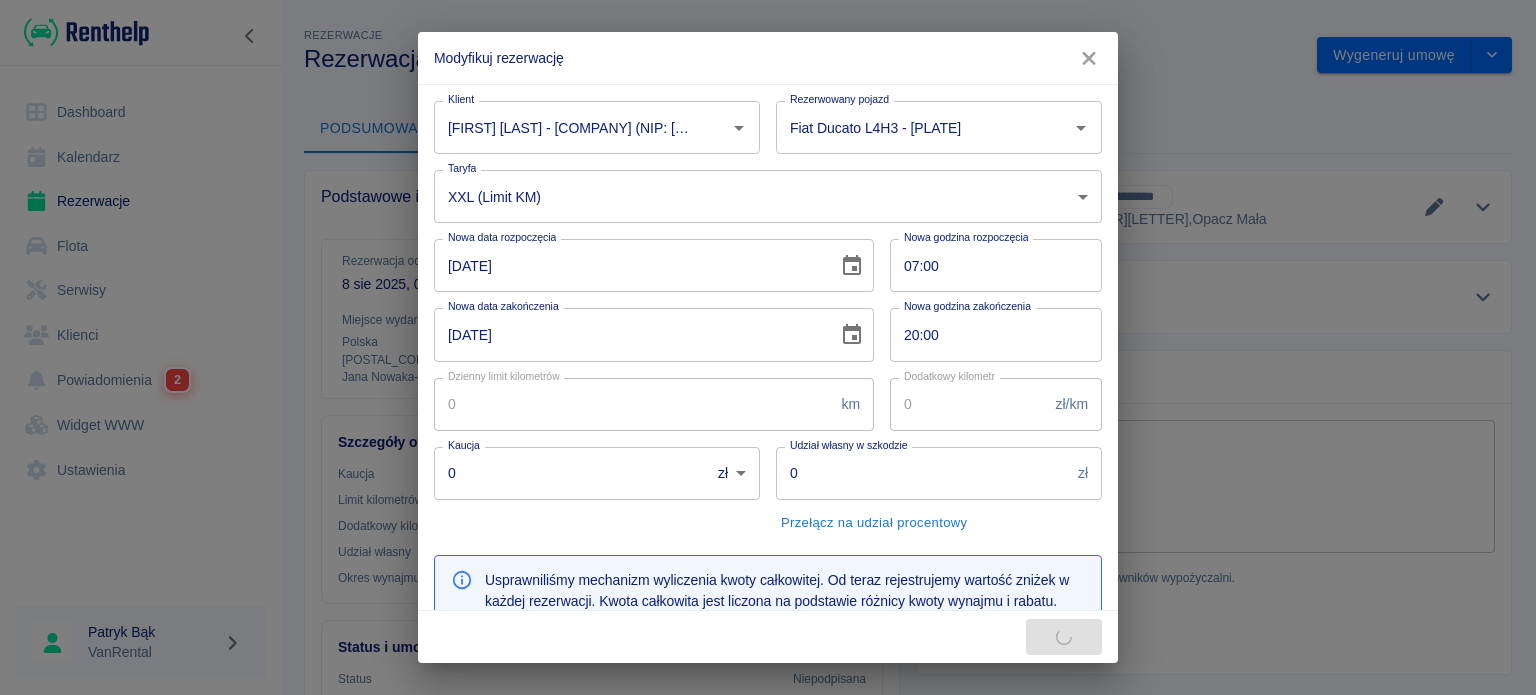 type on "8db1695a-708e-4889-8a27-c667c1a54456" 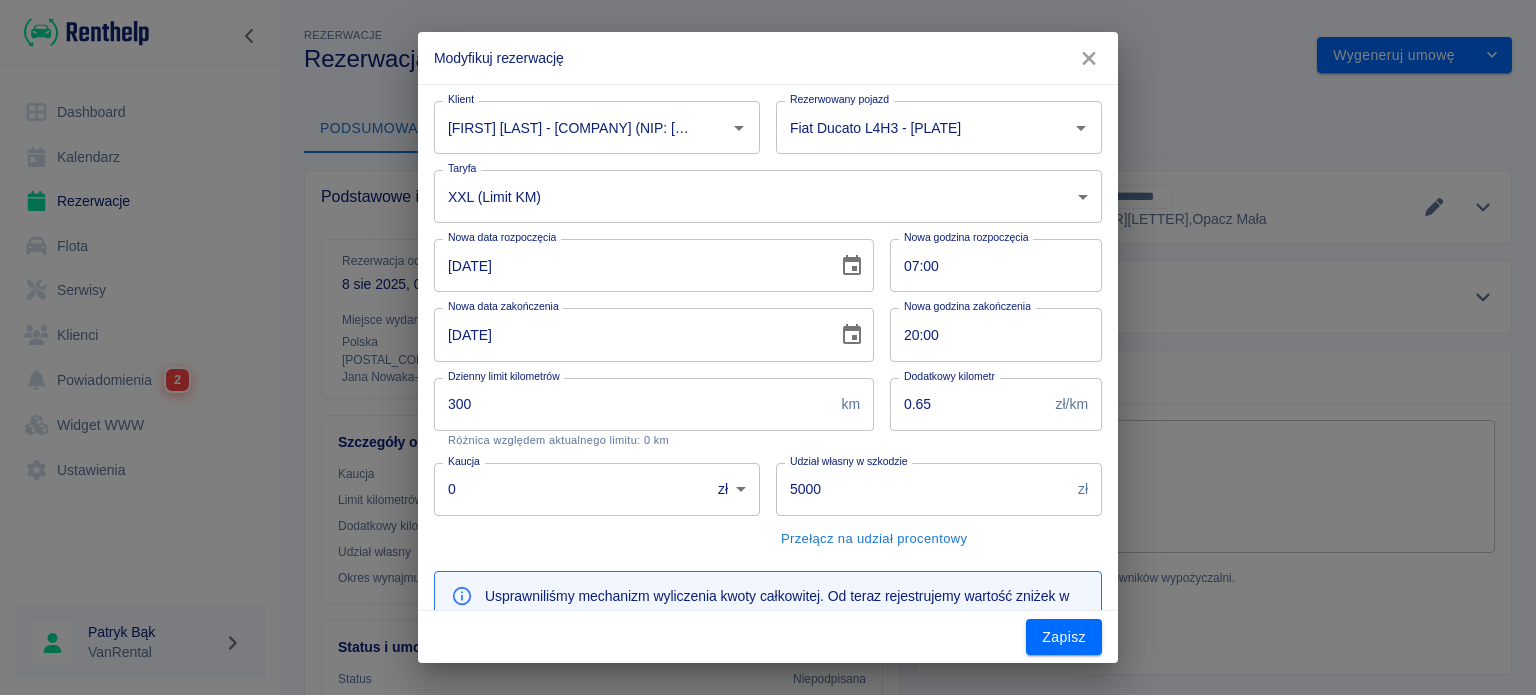 type on "300" 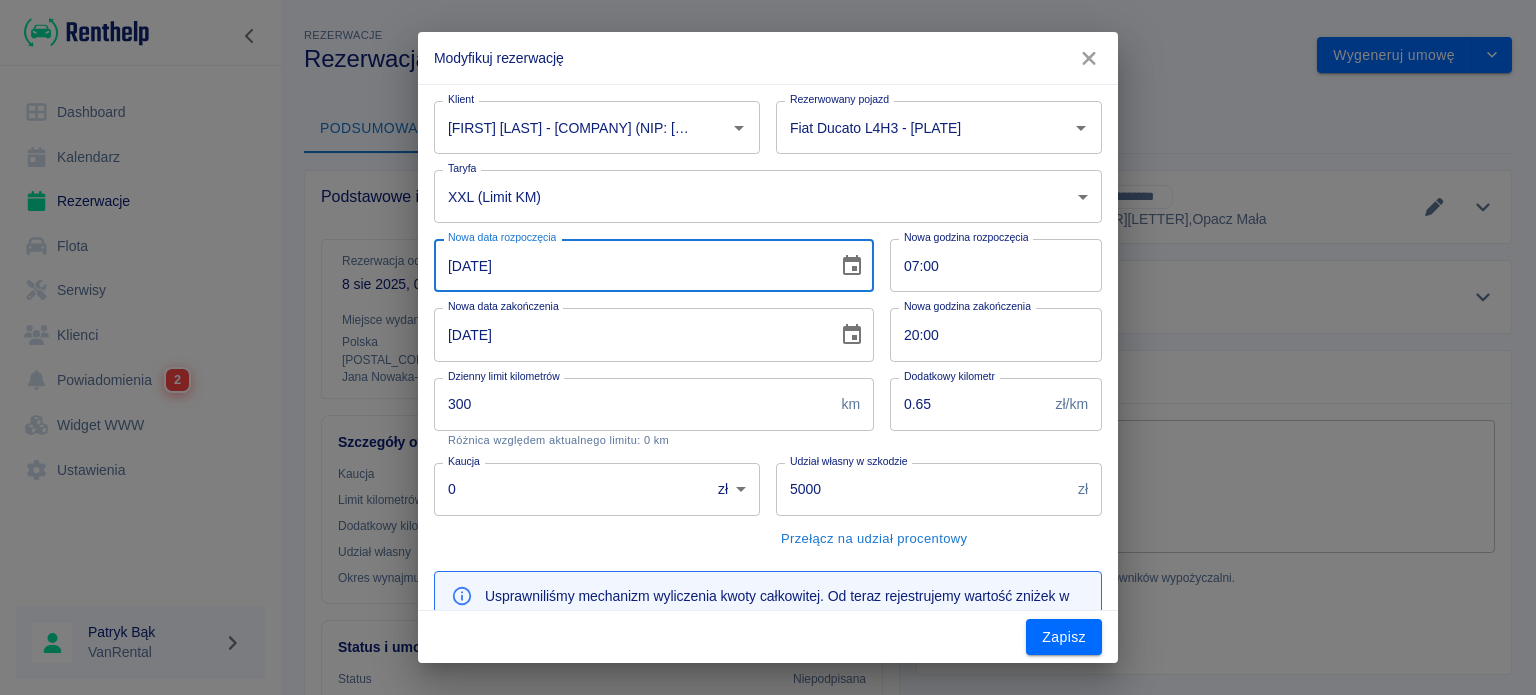 click on "[DATE]" at bounding box center [629, 265] 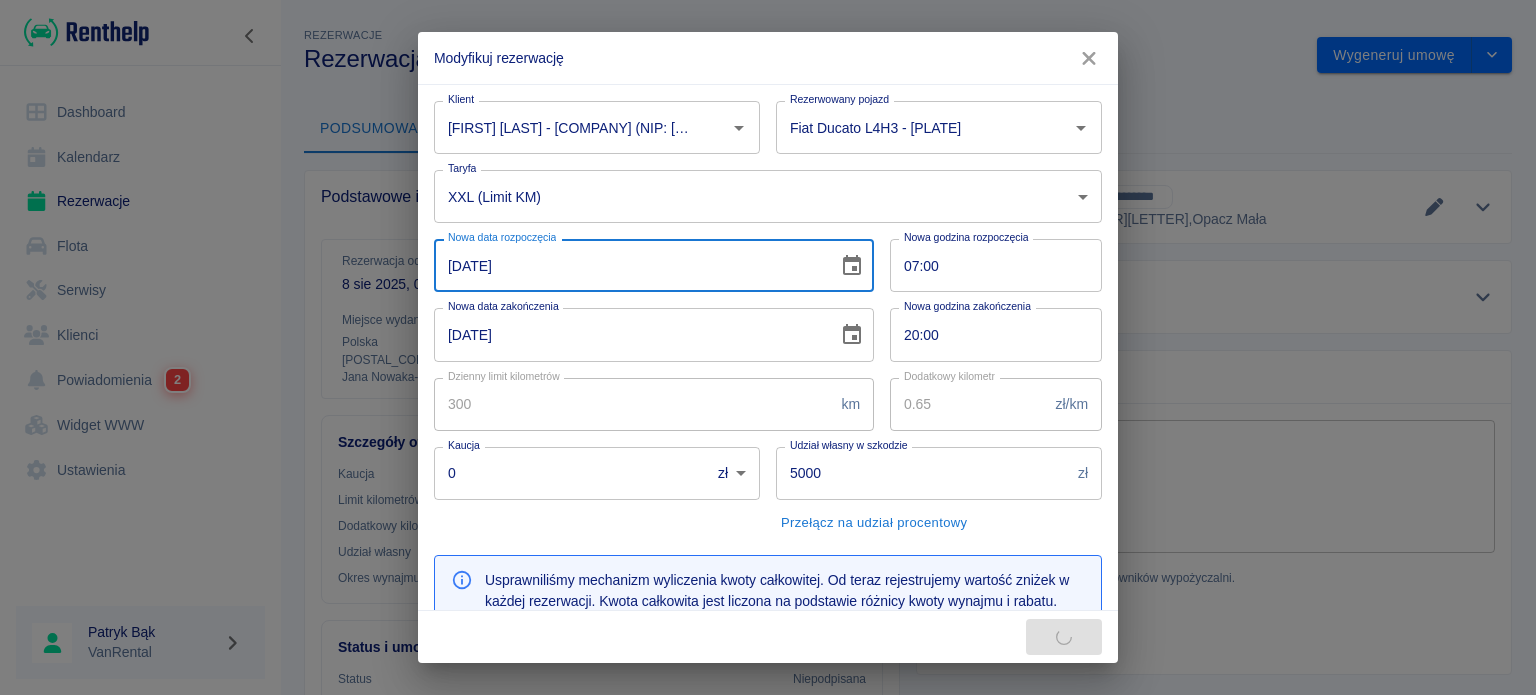 type on "[DATE]" 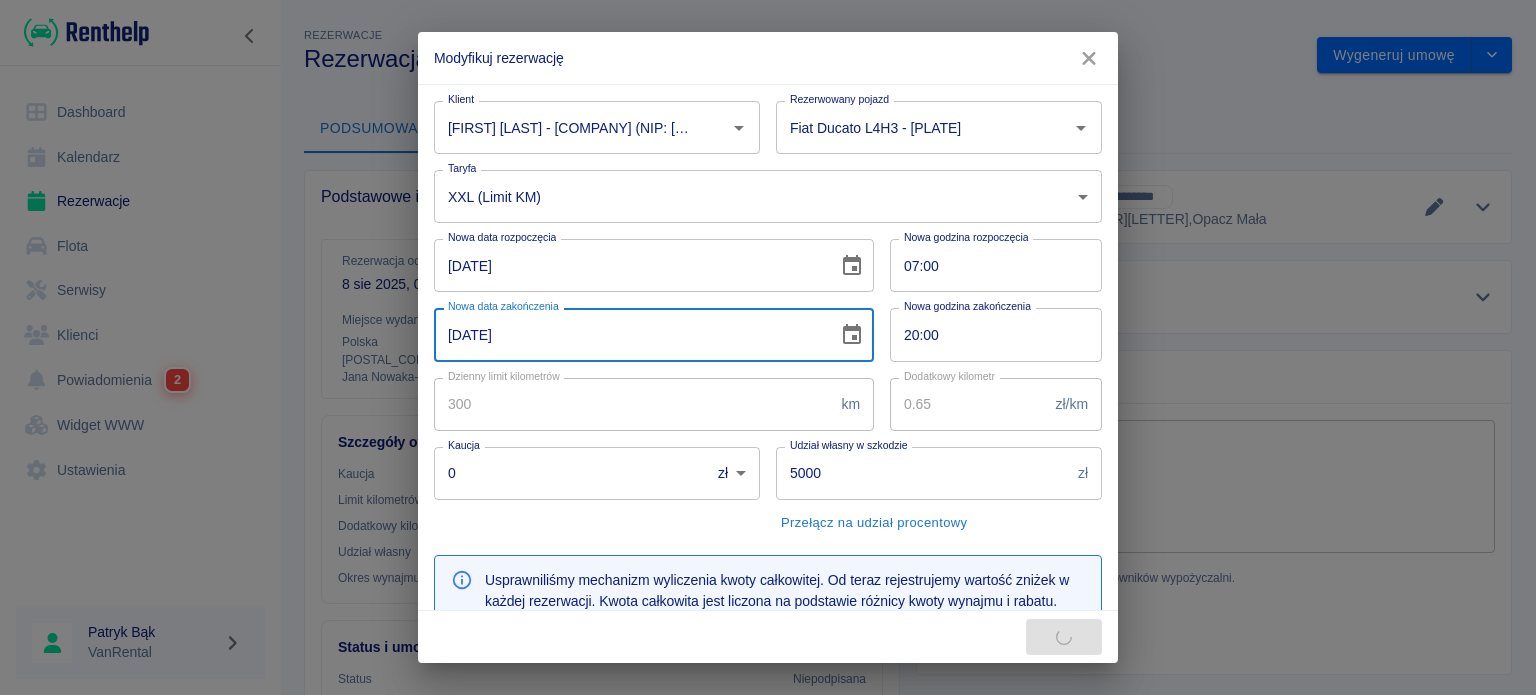 type on "1274.28" 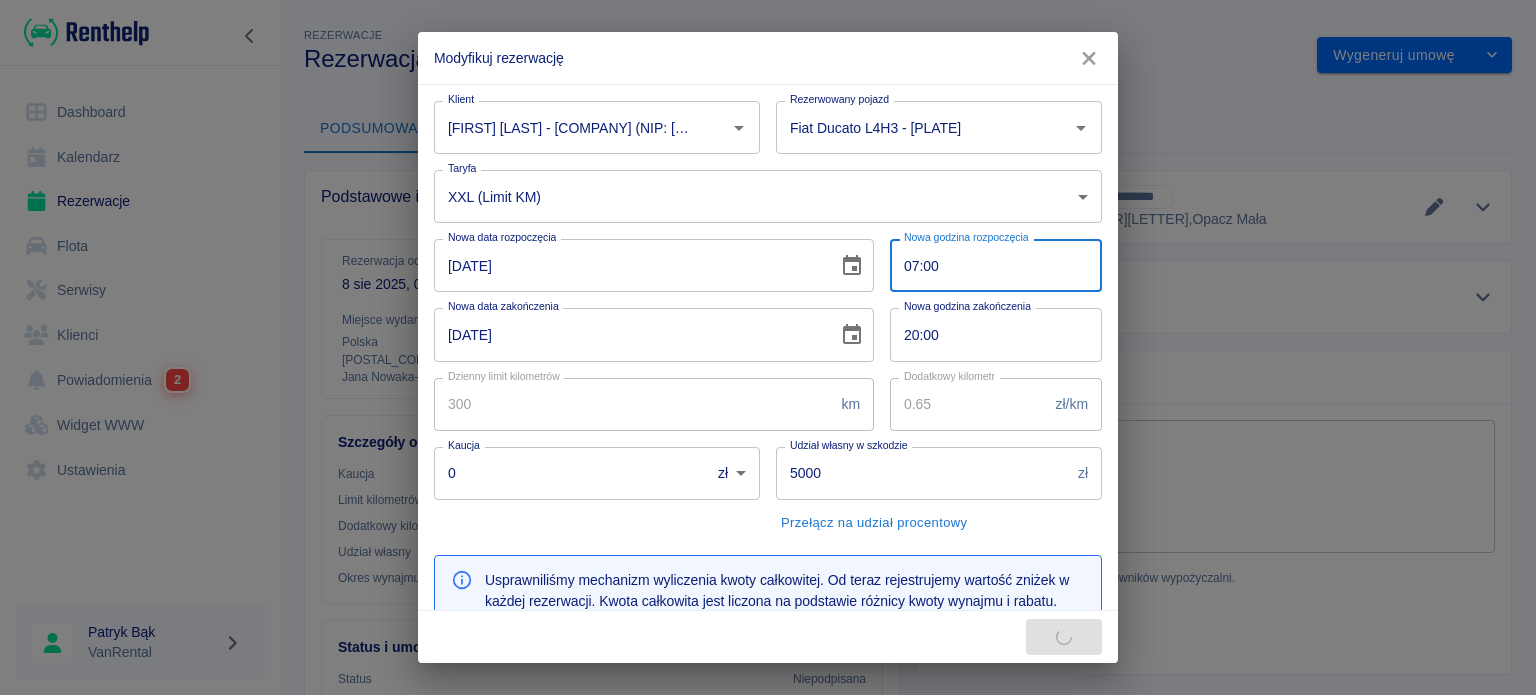 type on "955.71" 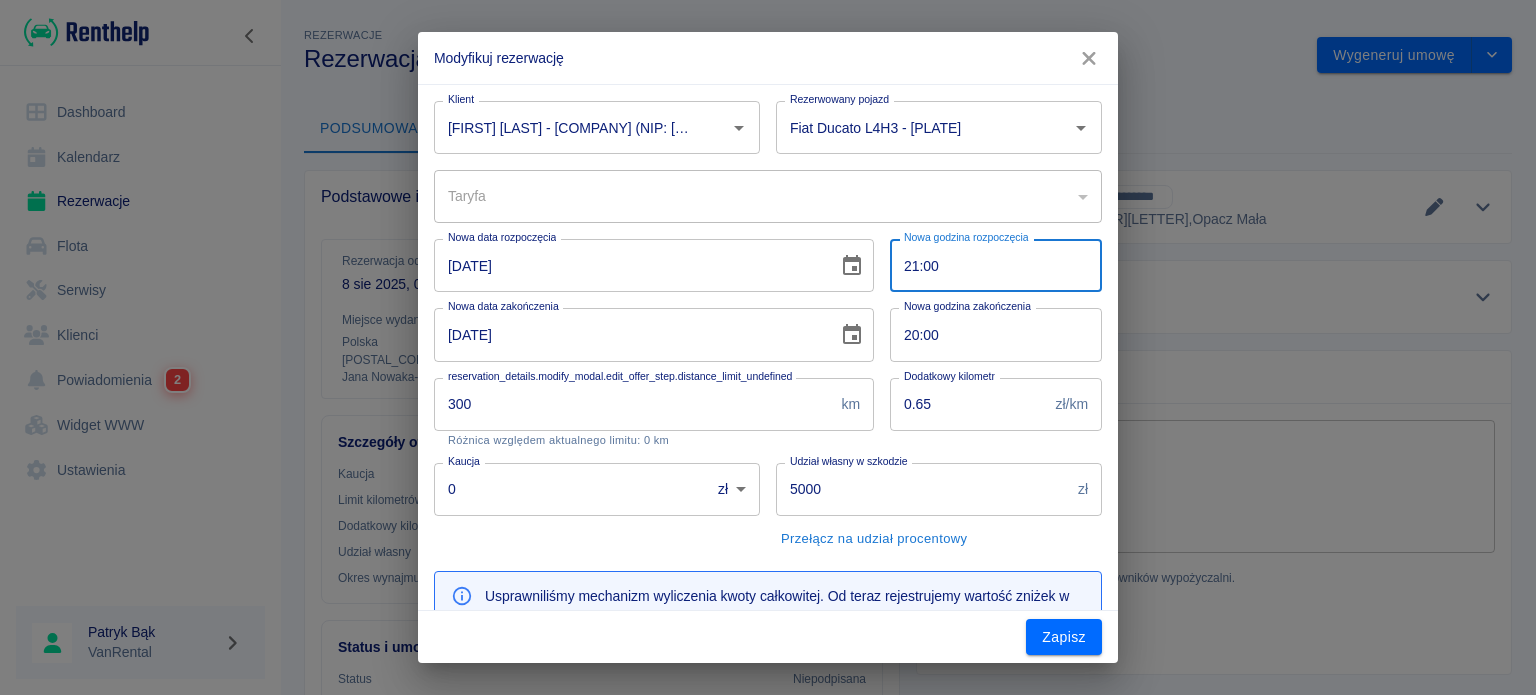 type on "21:00" 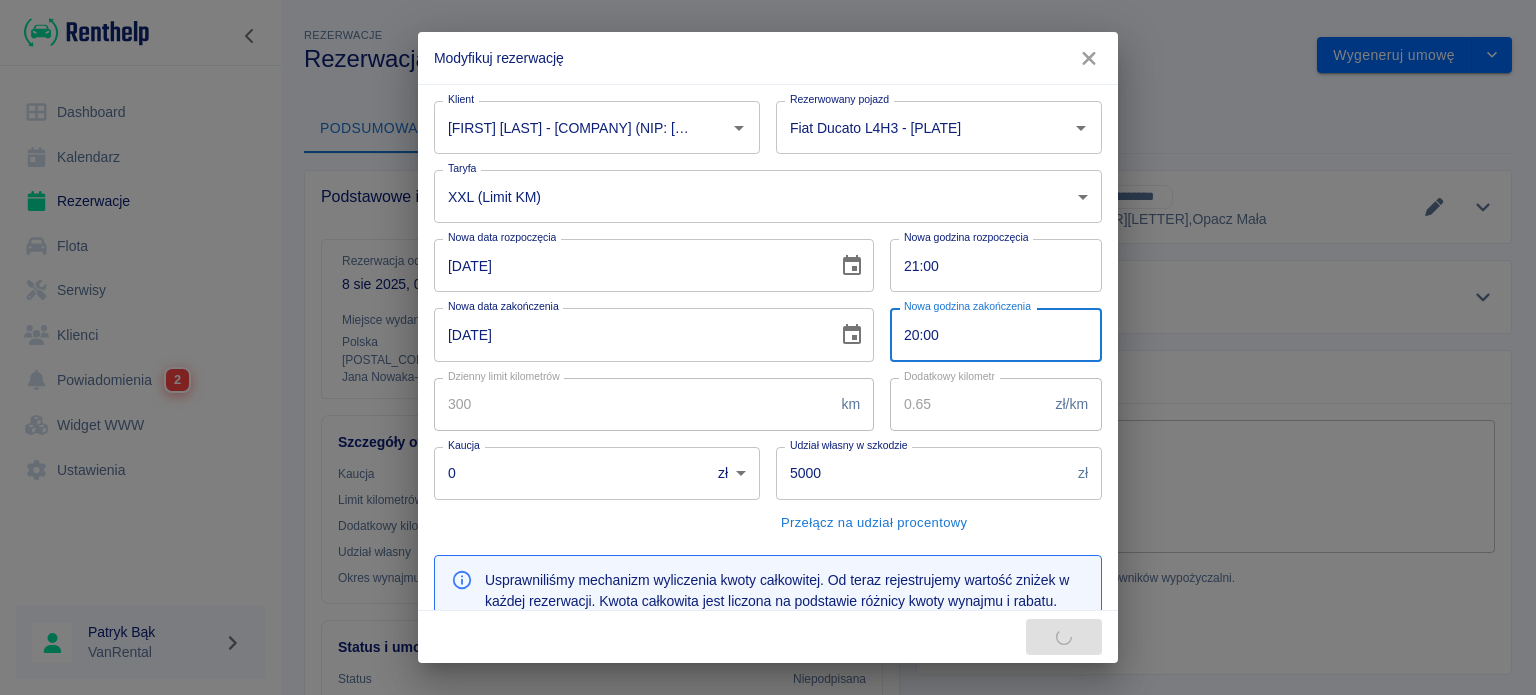 type on "637.14" 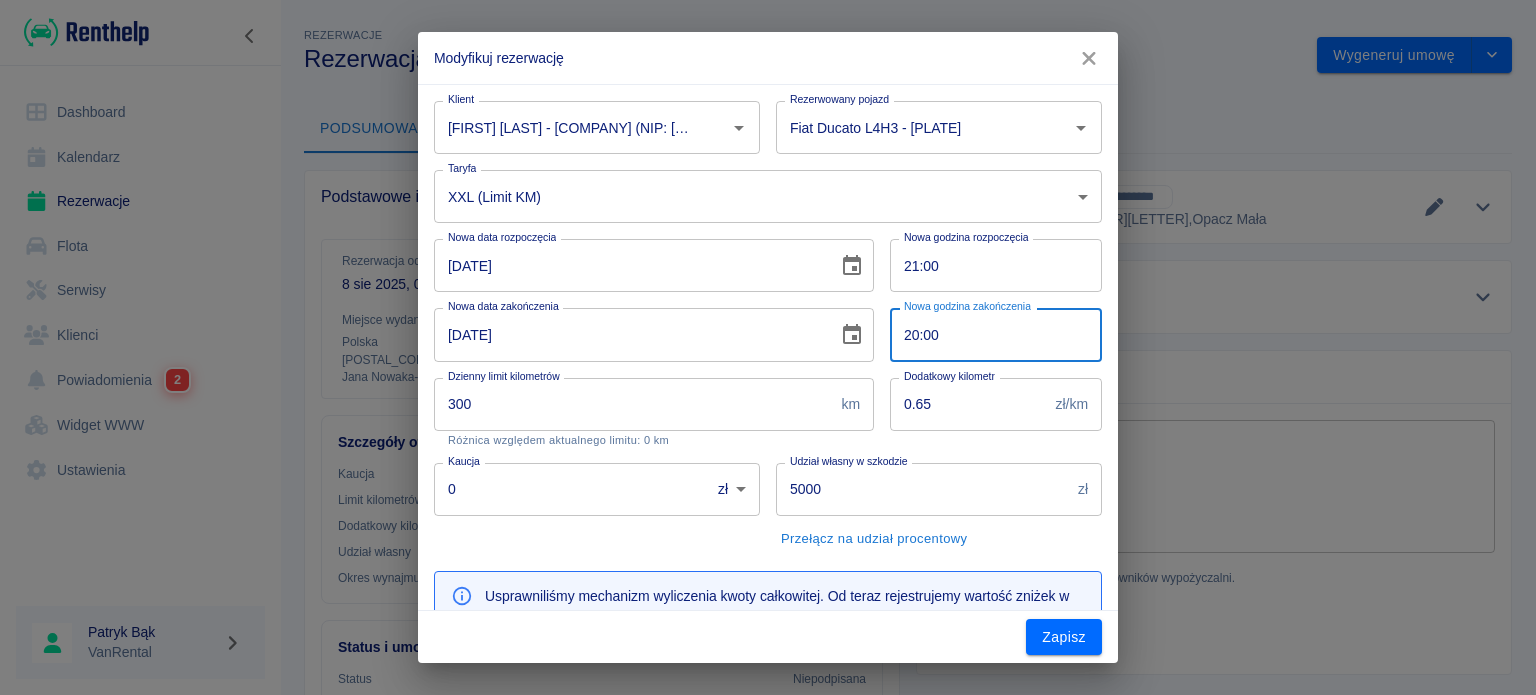 click on "21:00" at bounding box center (989, 265) 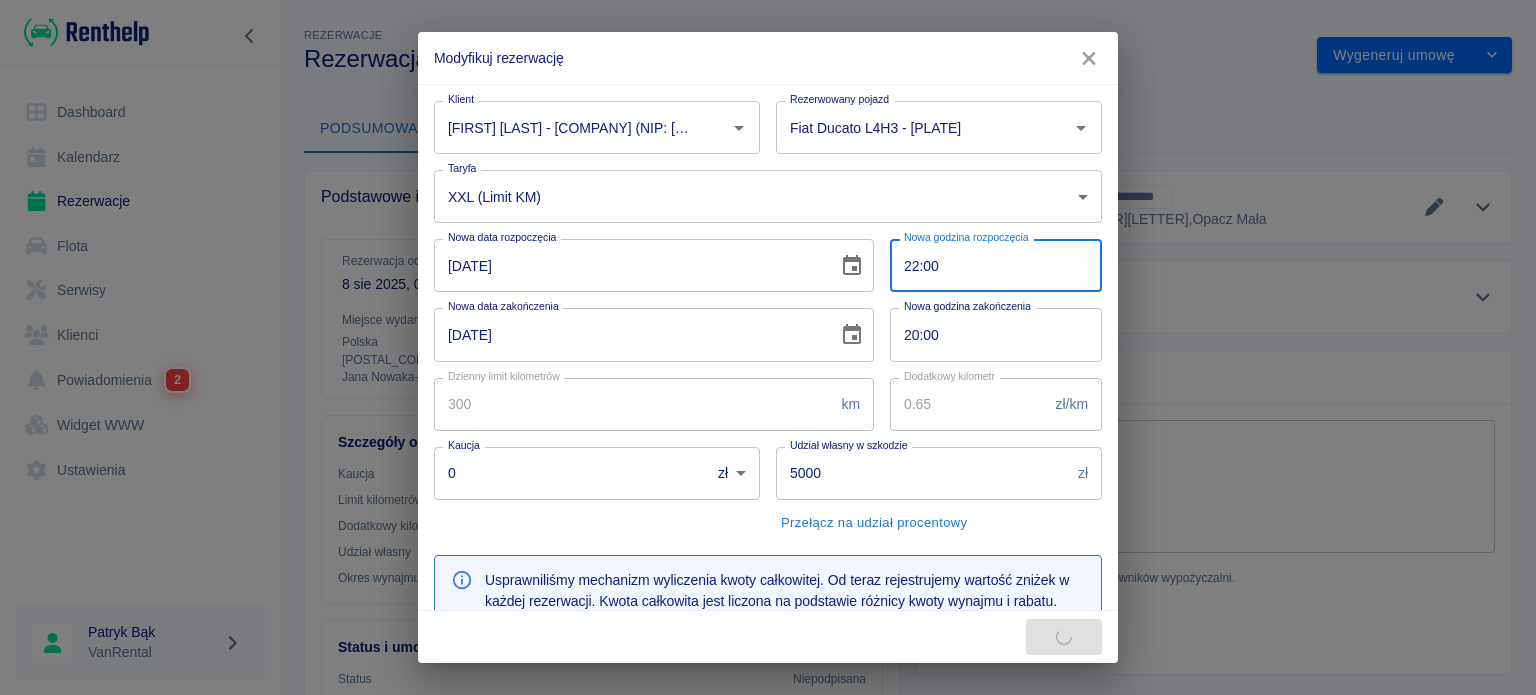 type on "22:00" 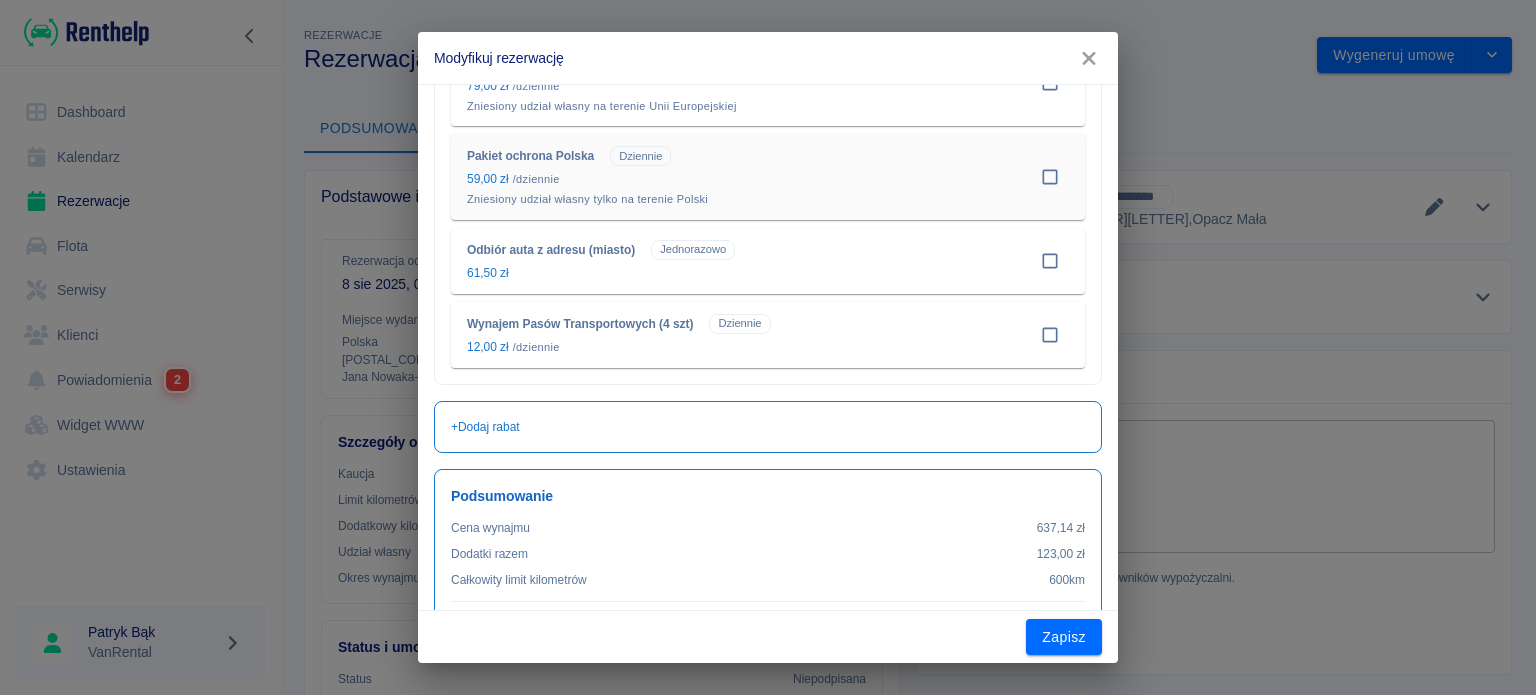 scroll, scrollTop: 1200, scrollLeft: 0, axis: vertical 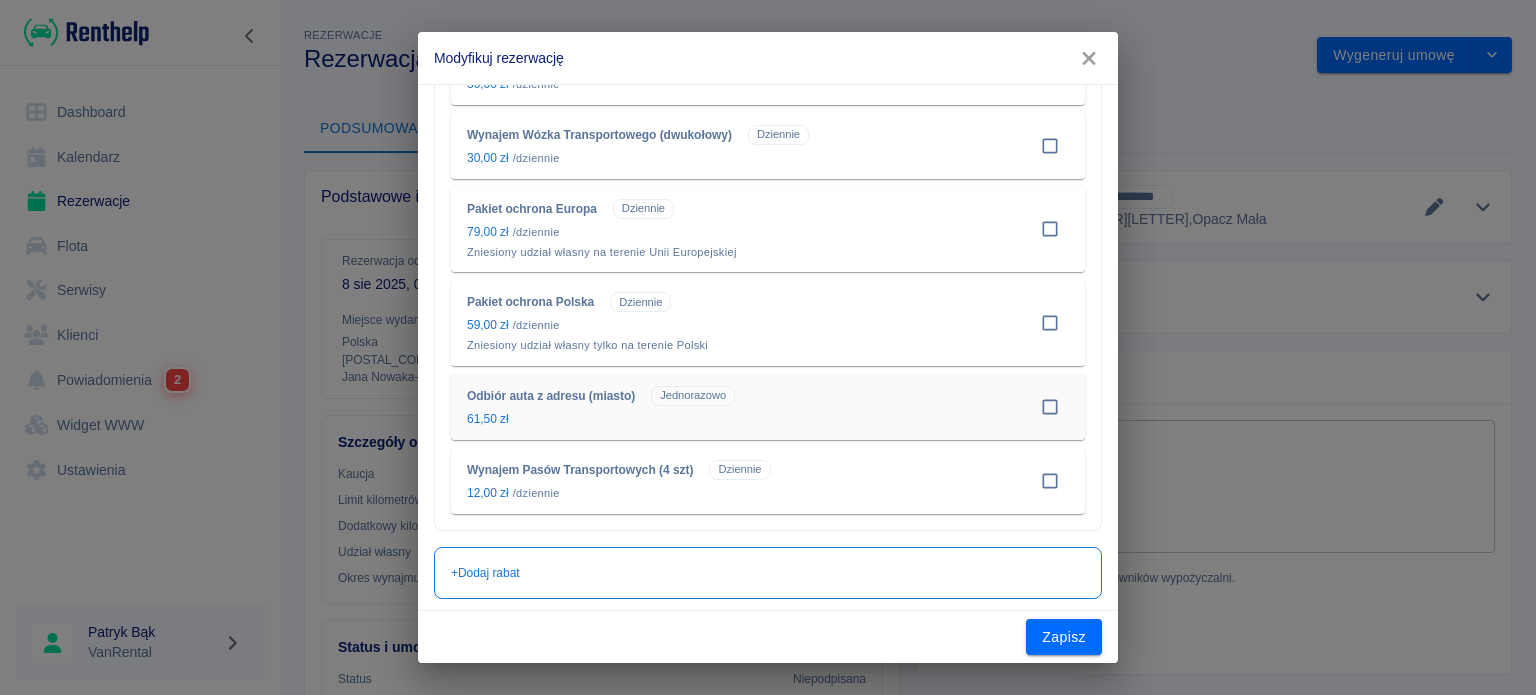 type on "22:00" 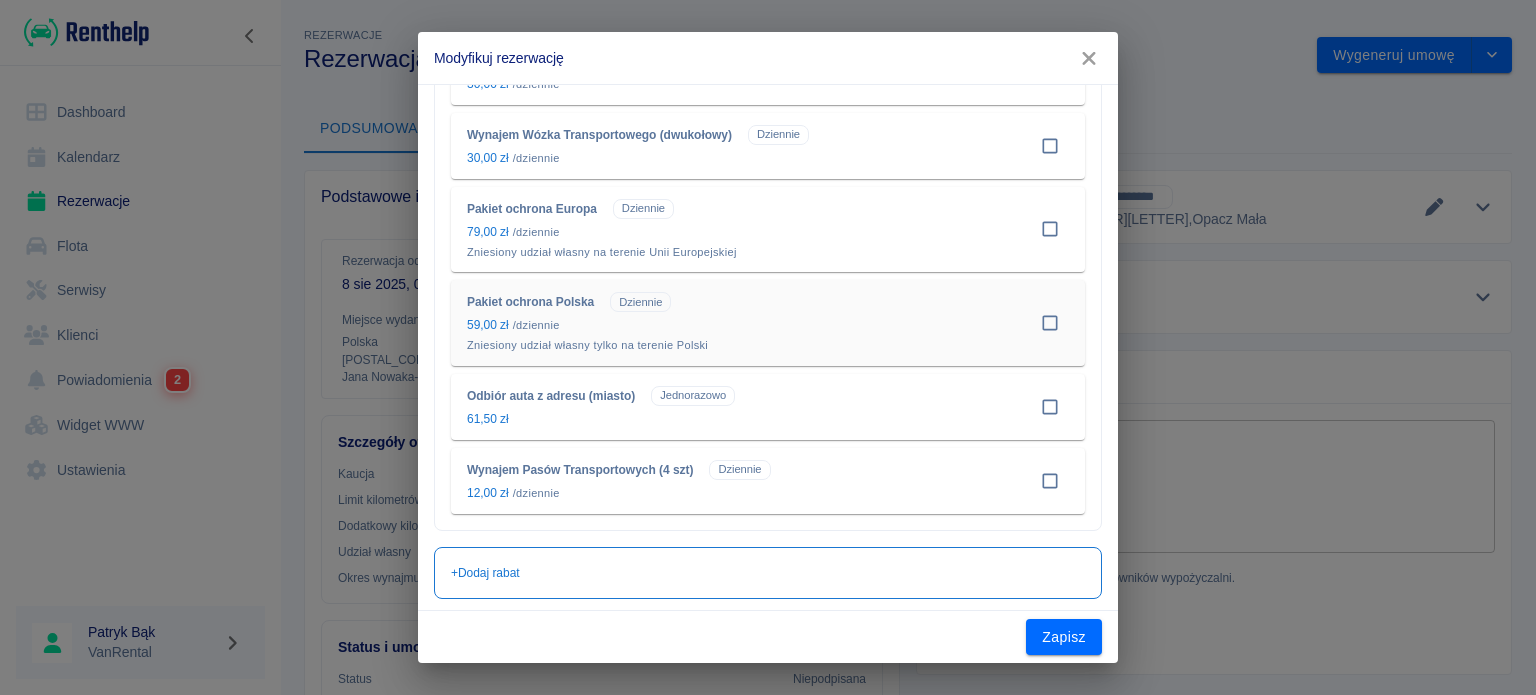 scroll, scrollTop: 700, scrollLeft: 0, axis: vertical 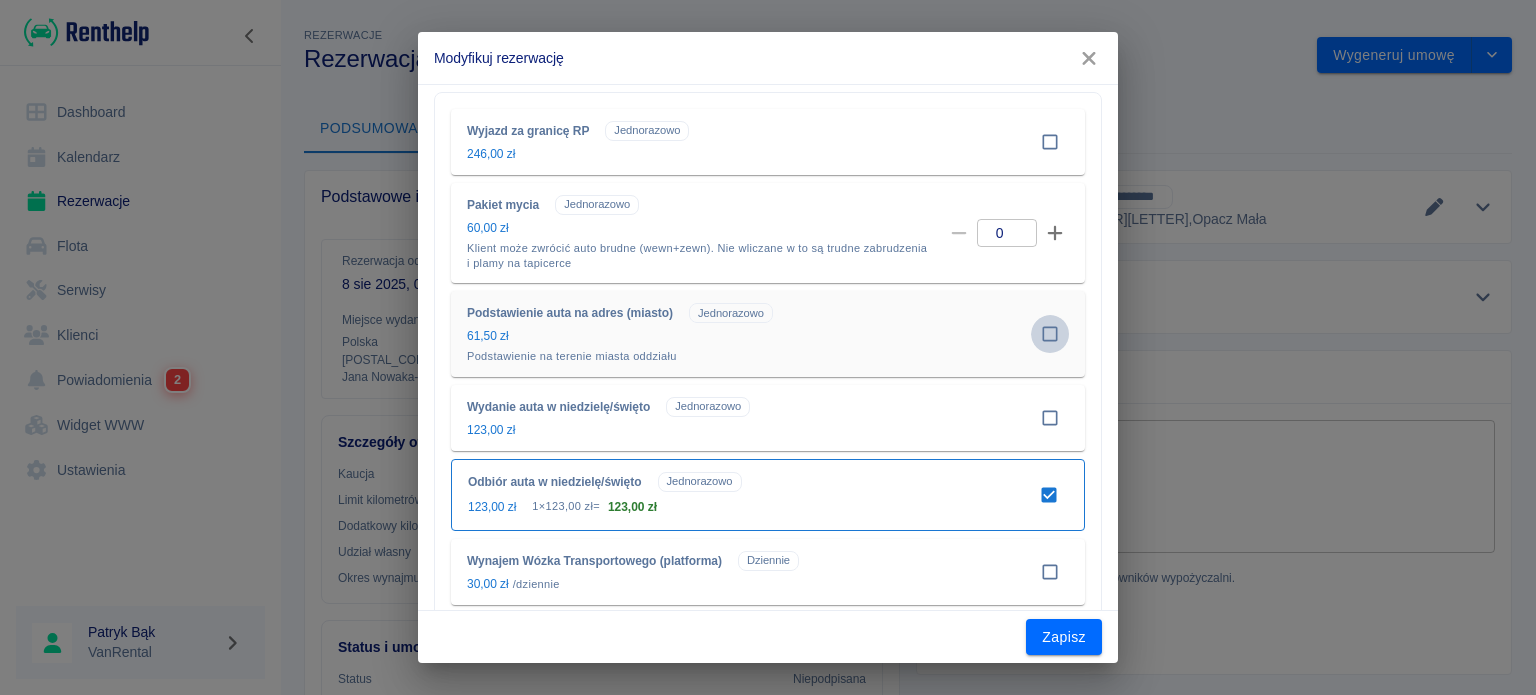 click at bounding box center (1050, 334) 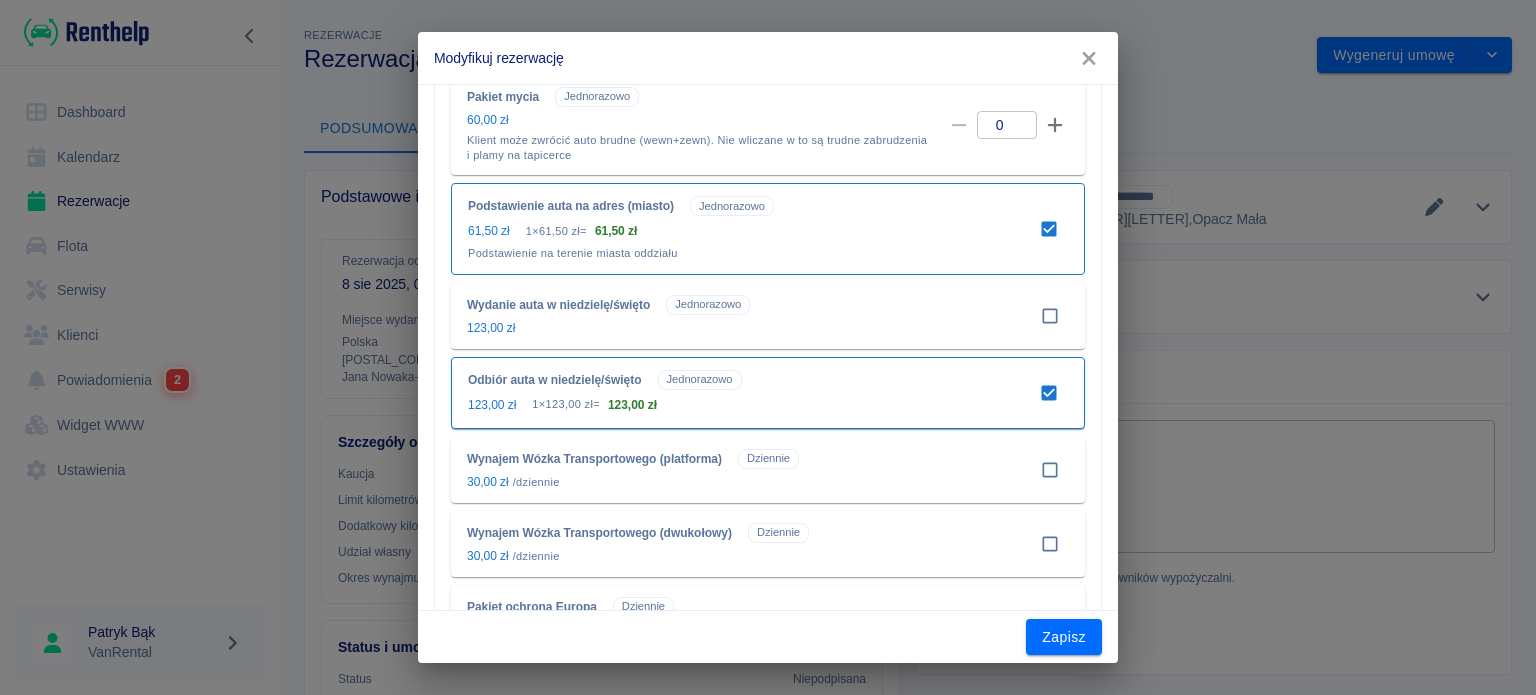 scroll, scrollTop: 807, scrollLeft: 0, axis: vertical 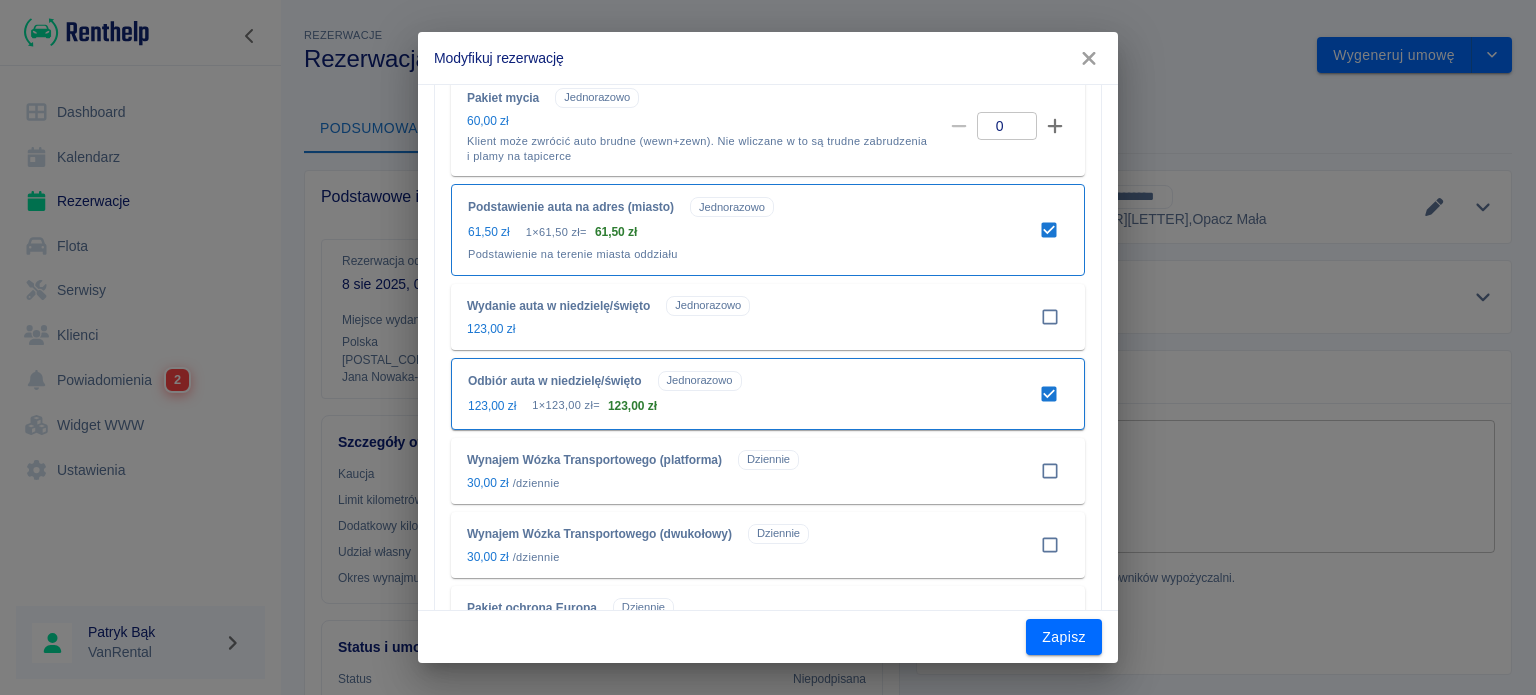 click at bounding box center [1049, 394] 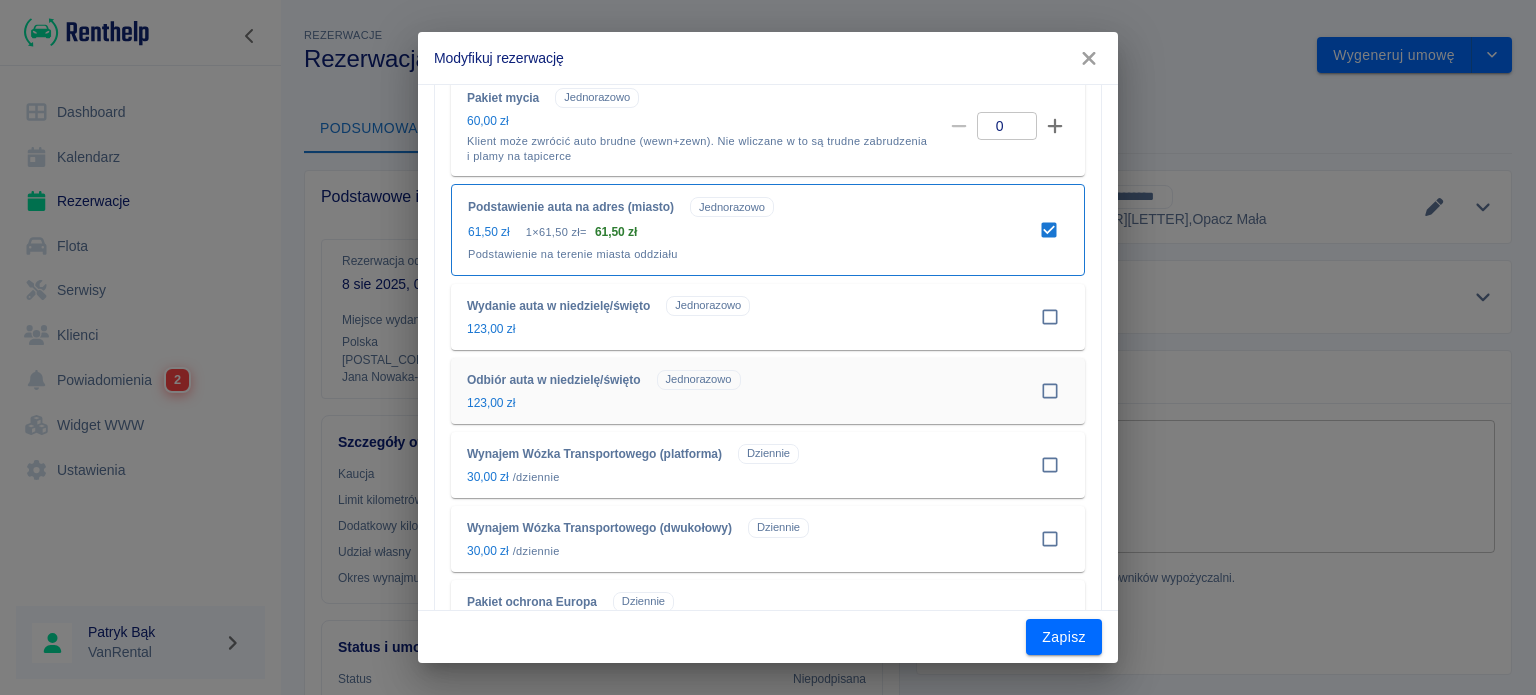 scroll, scrollTop: 1307, scrollLeft: 0, axis: vertical 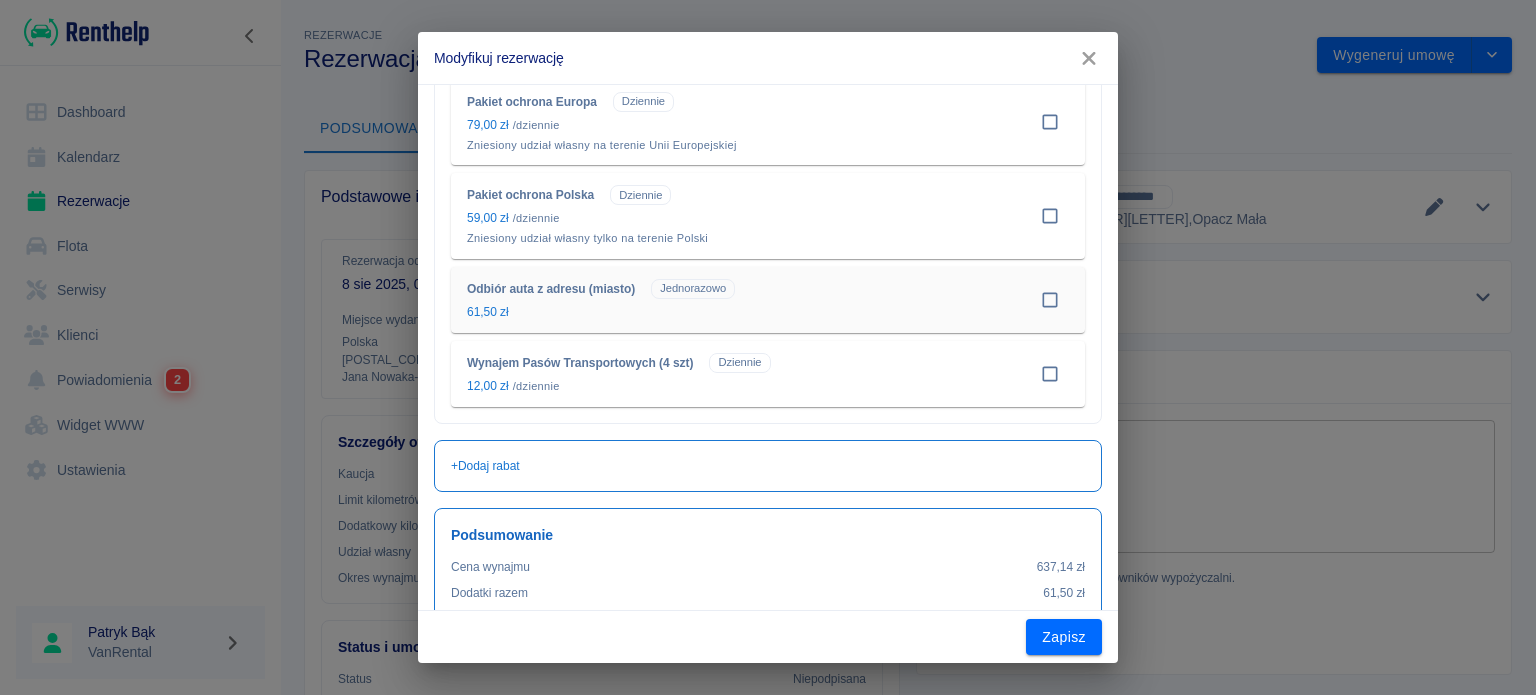 click at bounding box center [1050, 300] 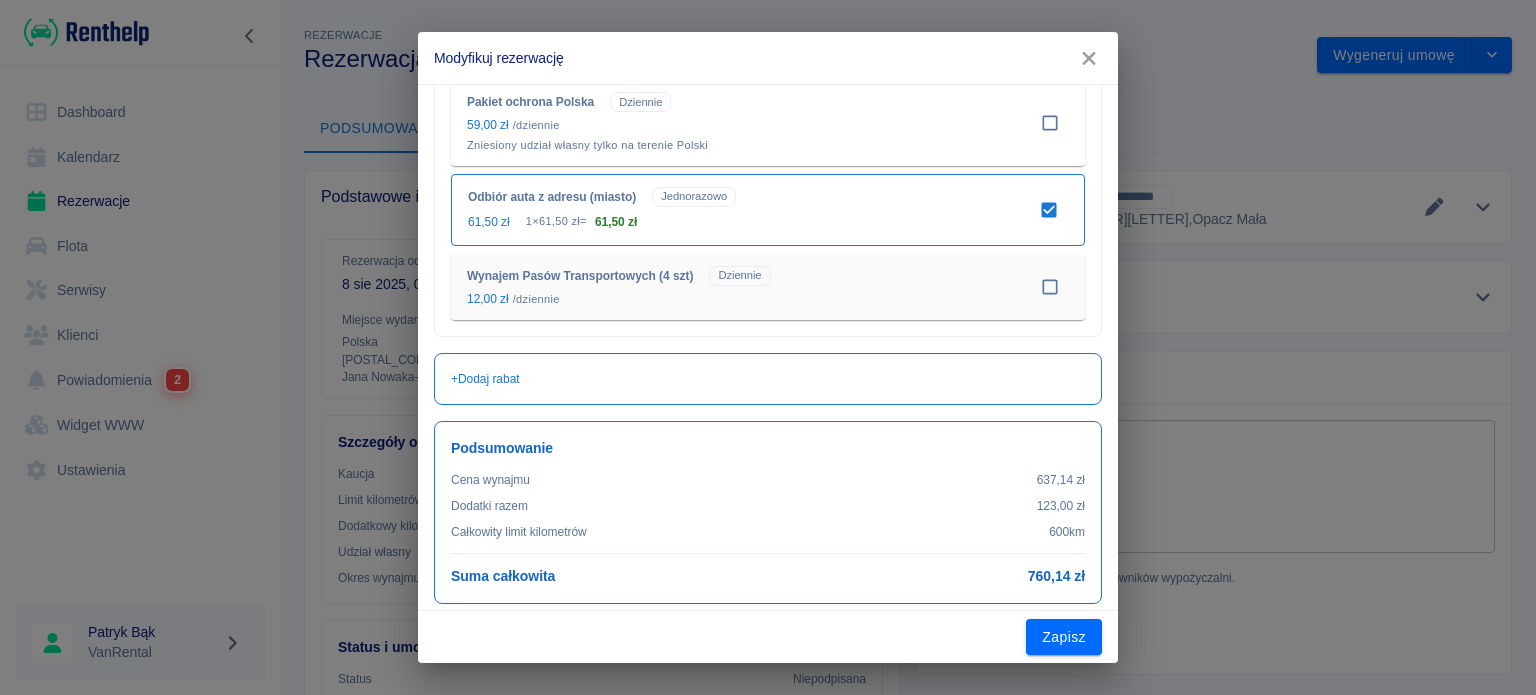 scroll, scrollTop: 1407, scrollLeft: 0, axis: vertical 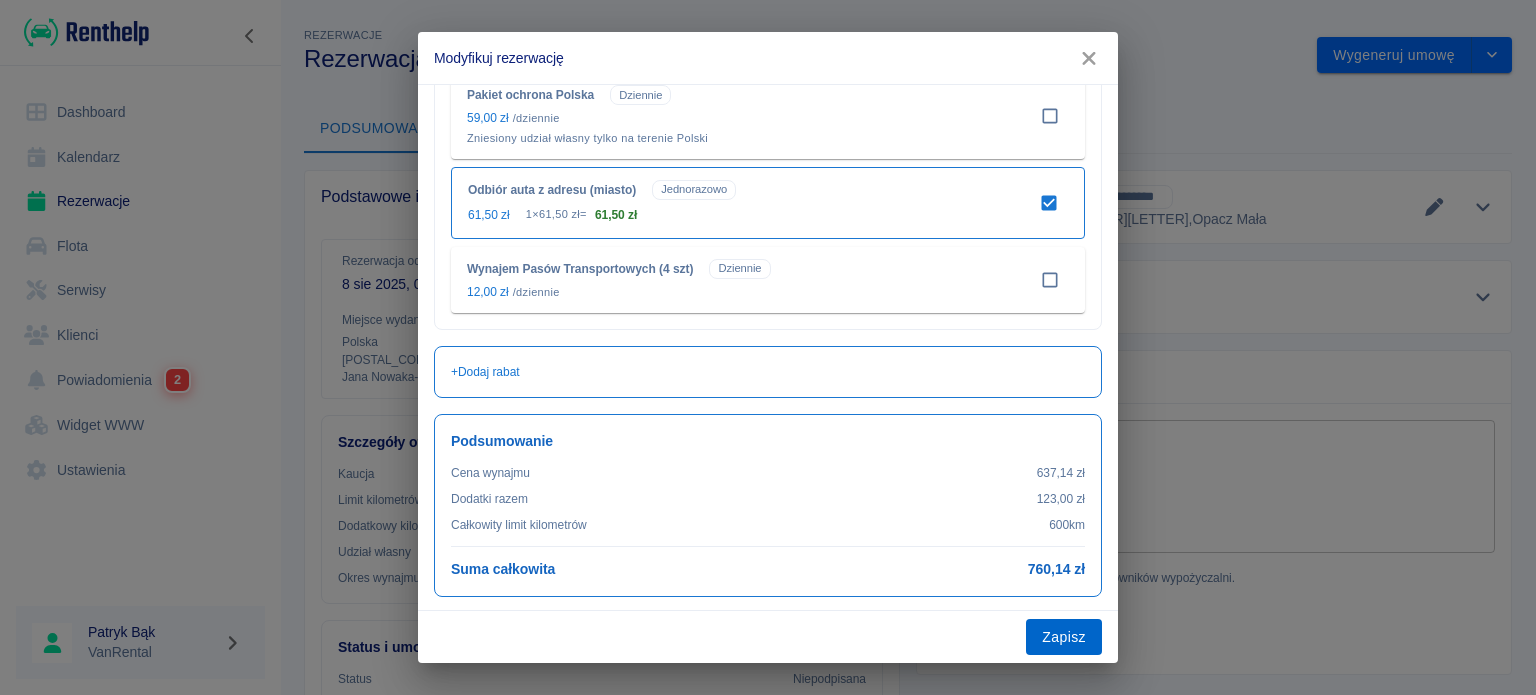 click on "Zapisz" at bounding box center (1064, 637) 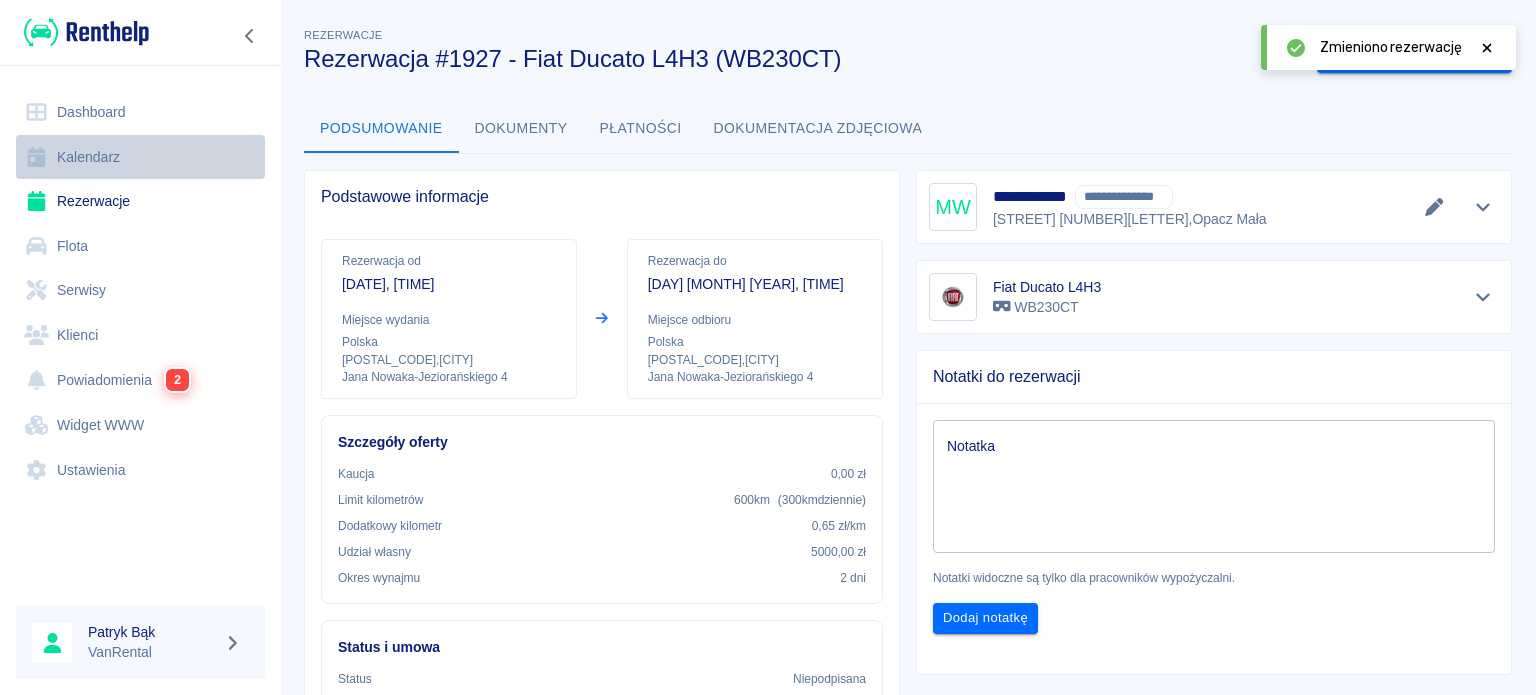 click on "Kalendarz" at bounding box center [140, 157] 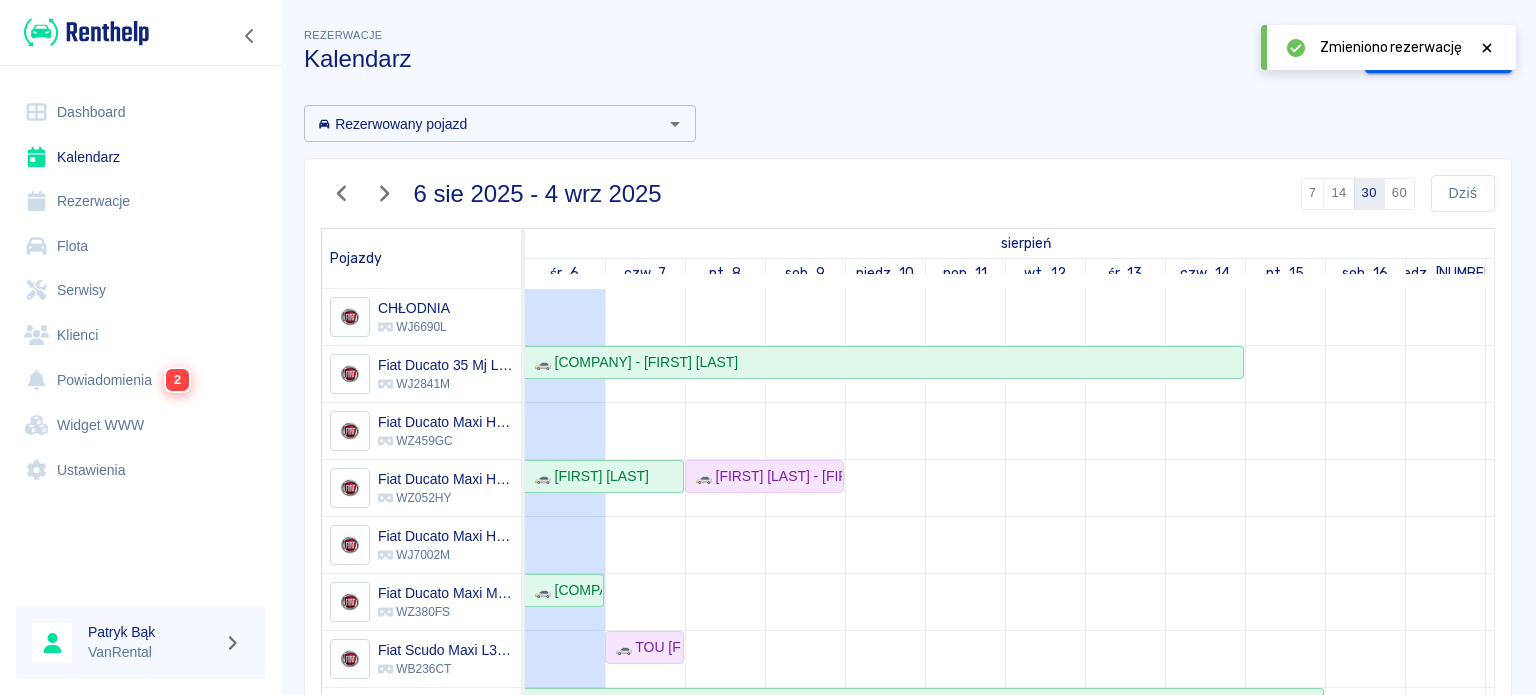 scroll, scrollTop: 400, scrollLeft: 0, axis: vertical 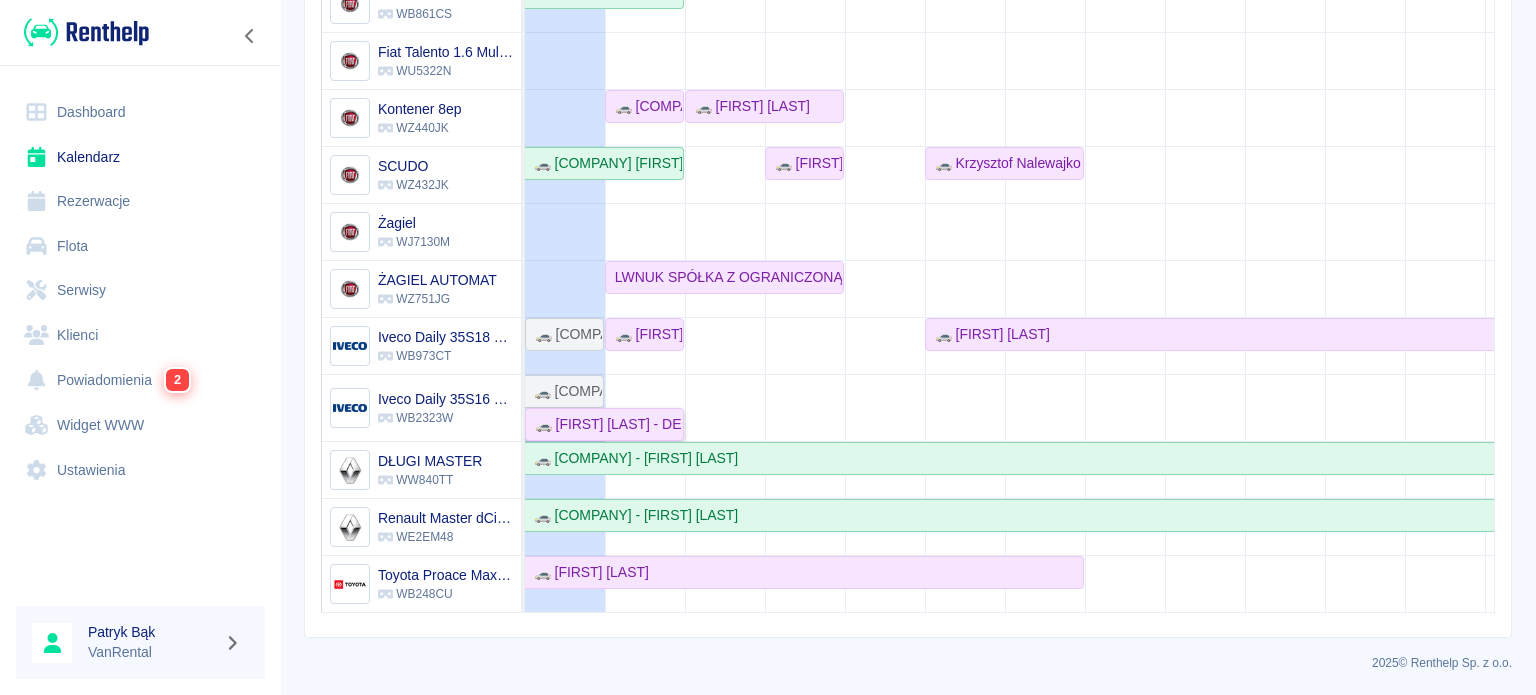click on "🚗 [FIRST] [LAST] - DECO - [FIRST] [LAST]" at bounding box center [604, 424] 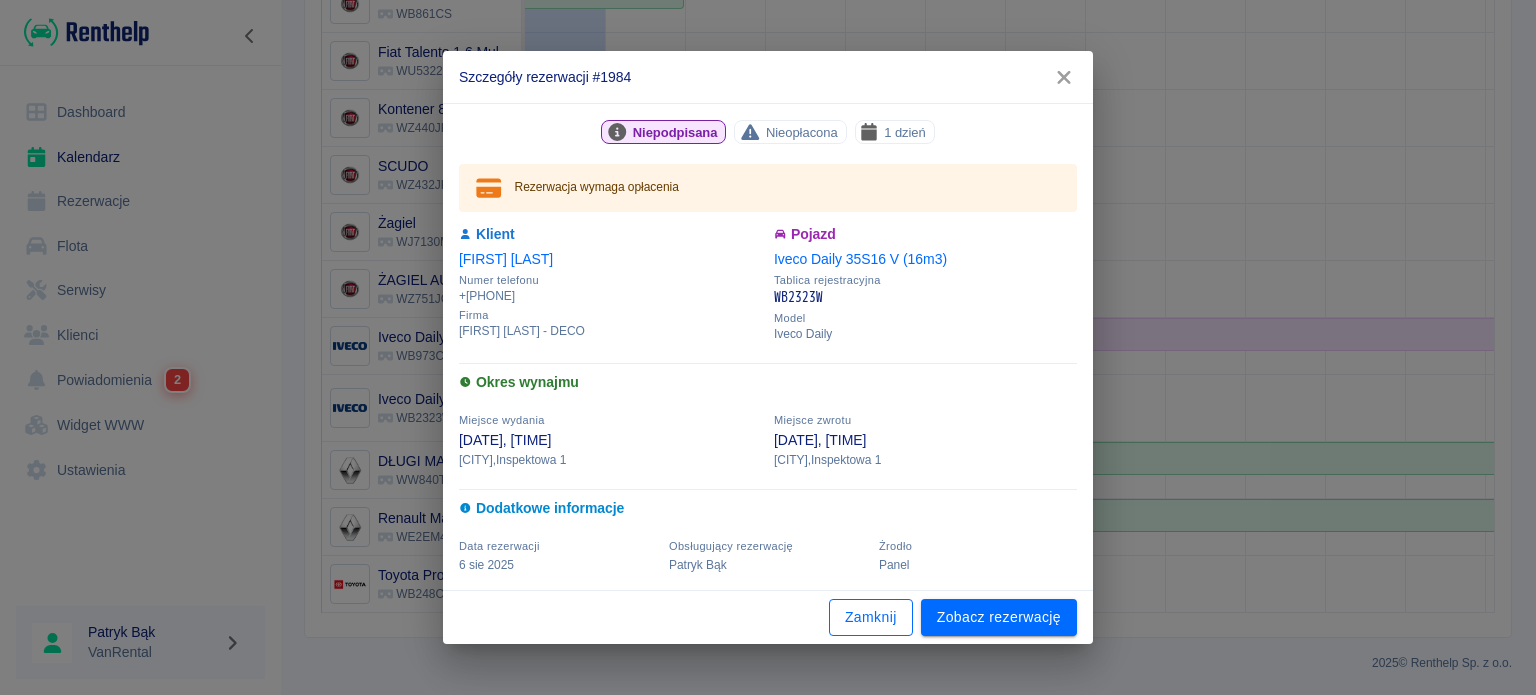 click on "Zamknij" at bounding box center [871, 617] 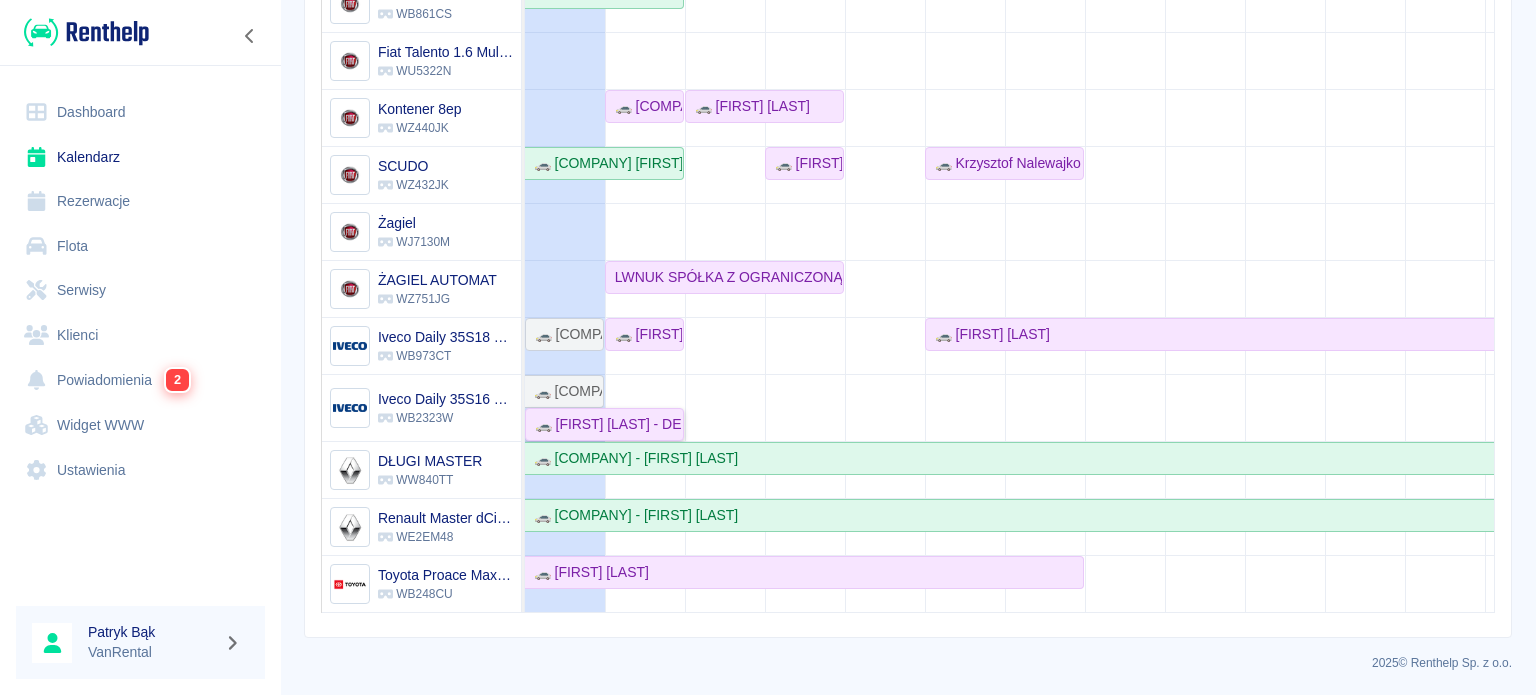 click on "🚗 [FIRST] [LAST] - DECO - [FIRST] [LAST]" at bounding box center (604, 424) 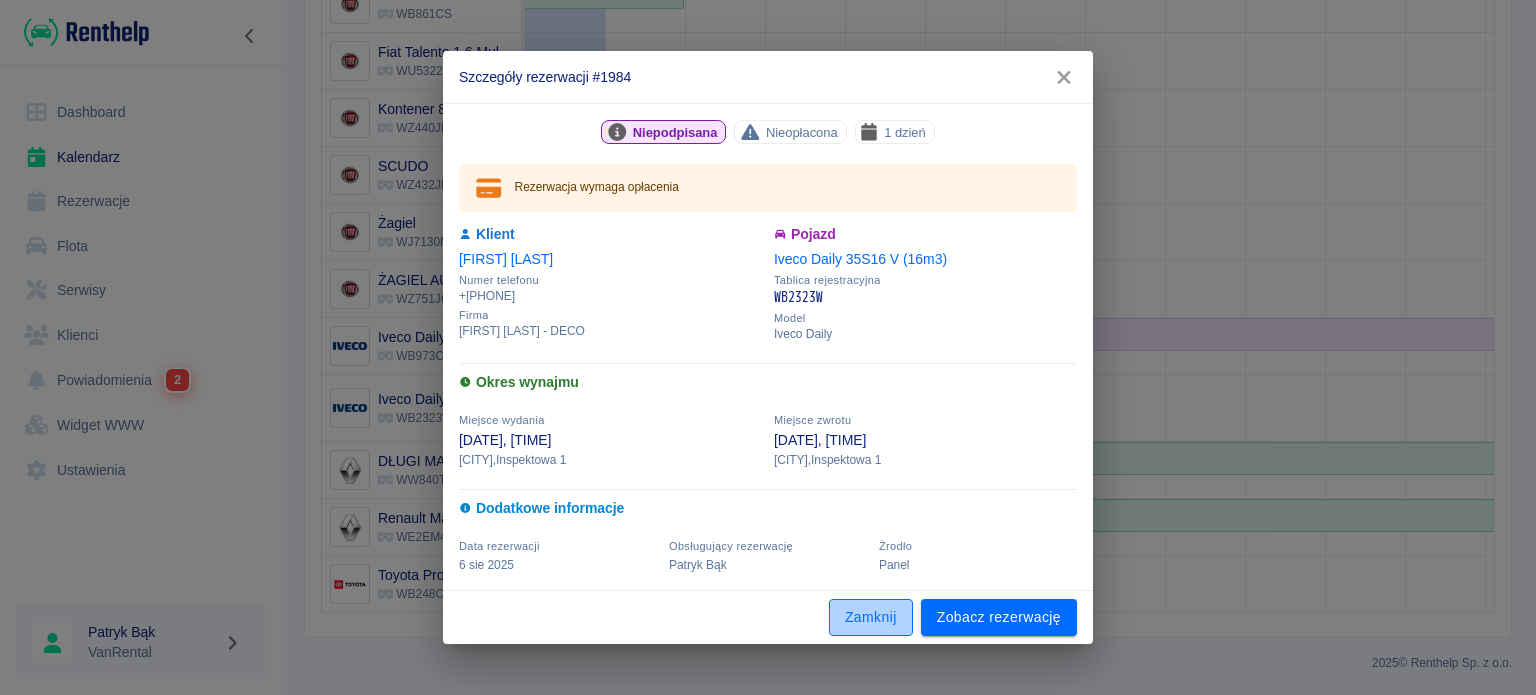 click on "Zamknij" at bounding box center [871, 617] 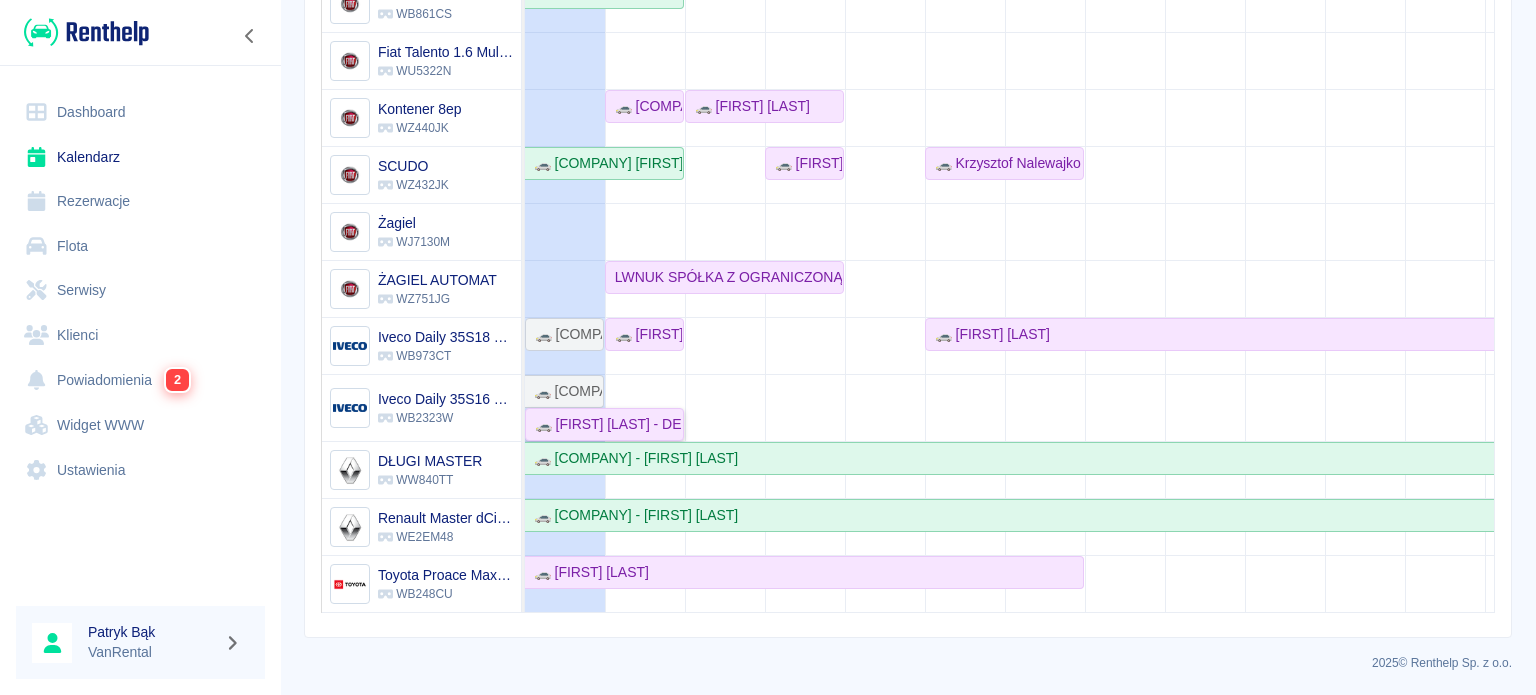click on "🚗 [FIRST] [LAST] - DECO - [FIRST] [LAST]" at bounding box center (604, 424) 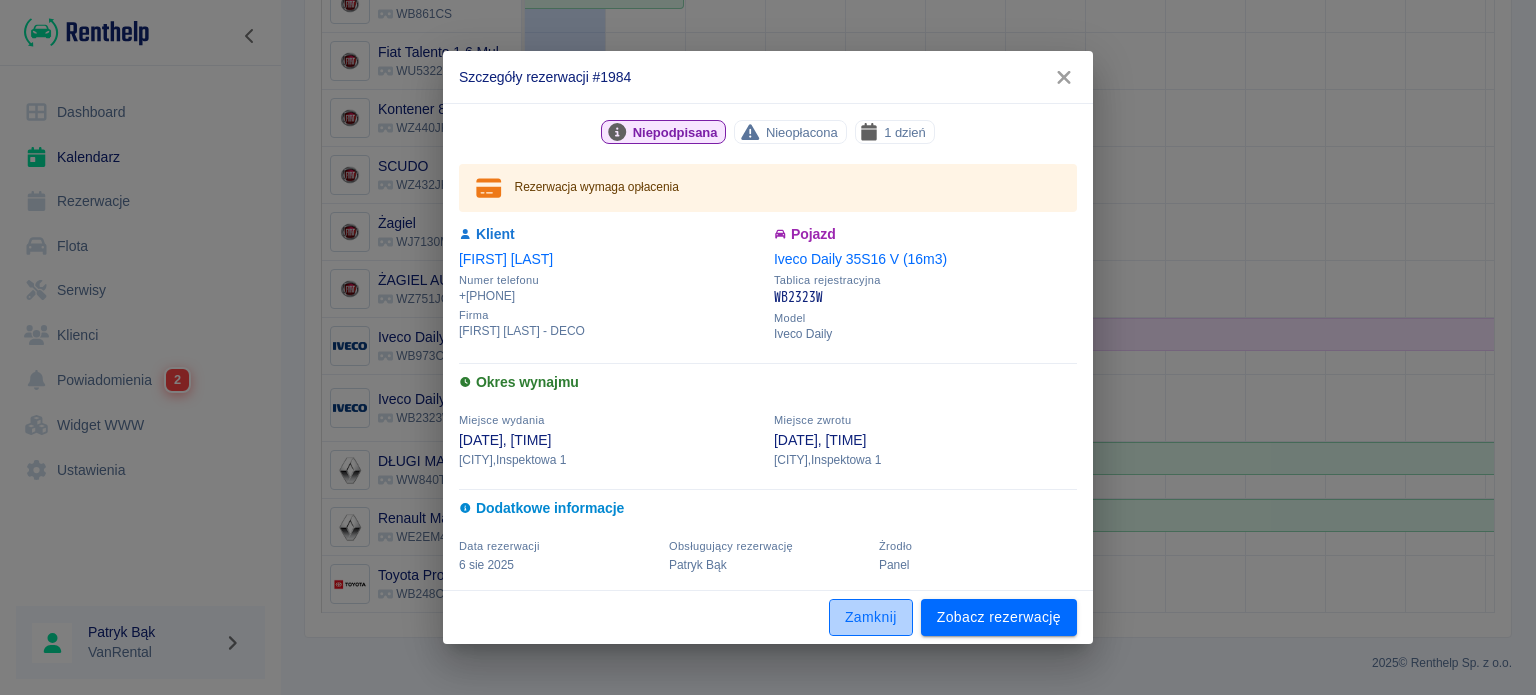 click on "Zamknij" at bounding box center [871, 617] 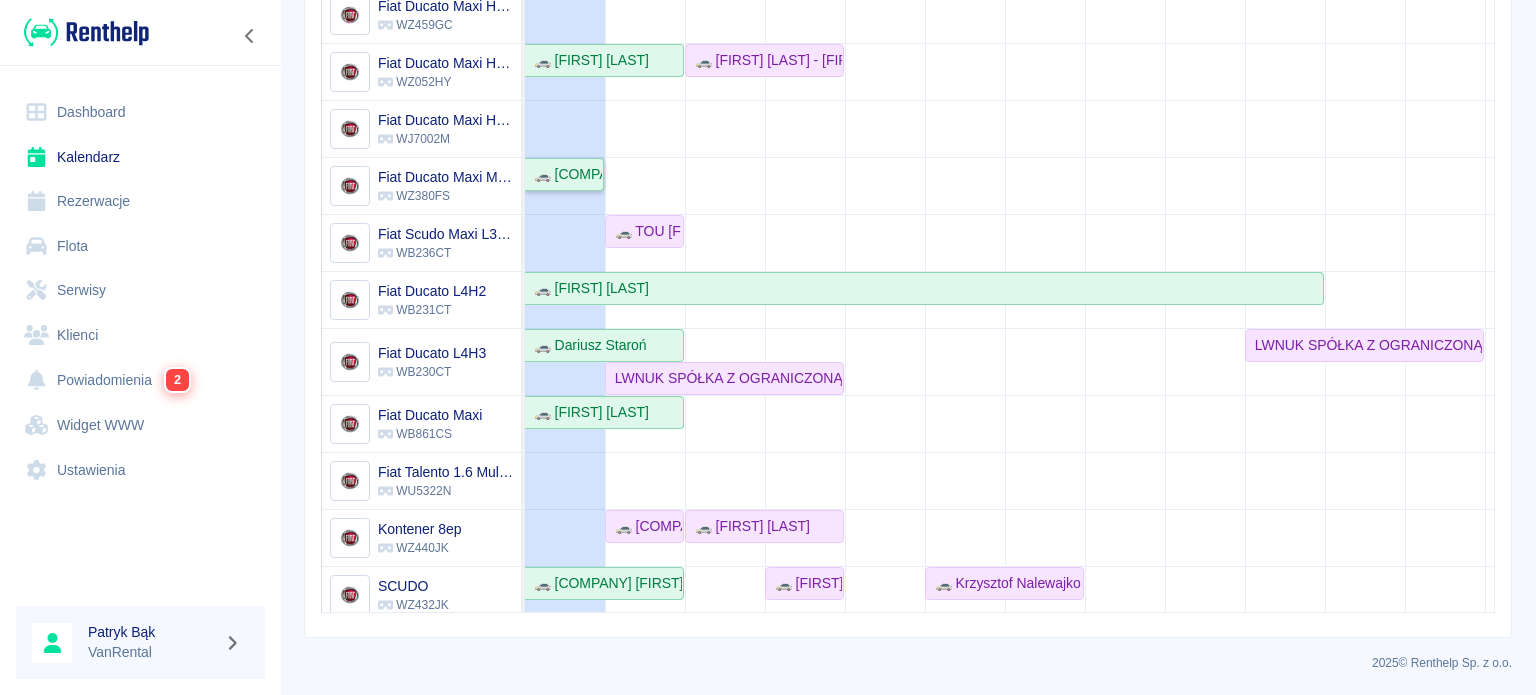 click on "🚗 [COMPANY] [FIRST] [LAST]" at bounding box center (564, 174) 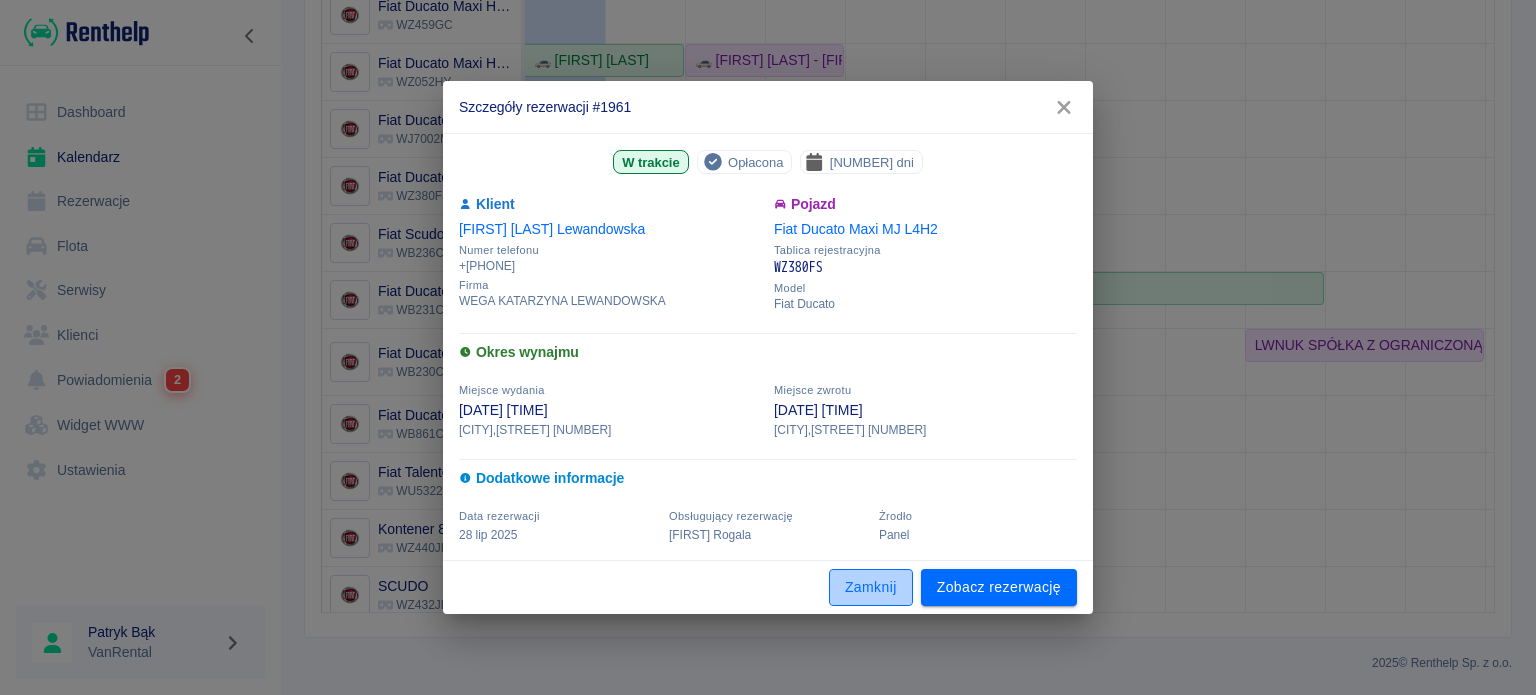 click on "Zamknij" at bounding box center (871, 587) 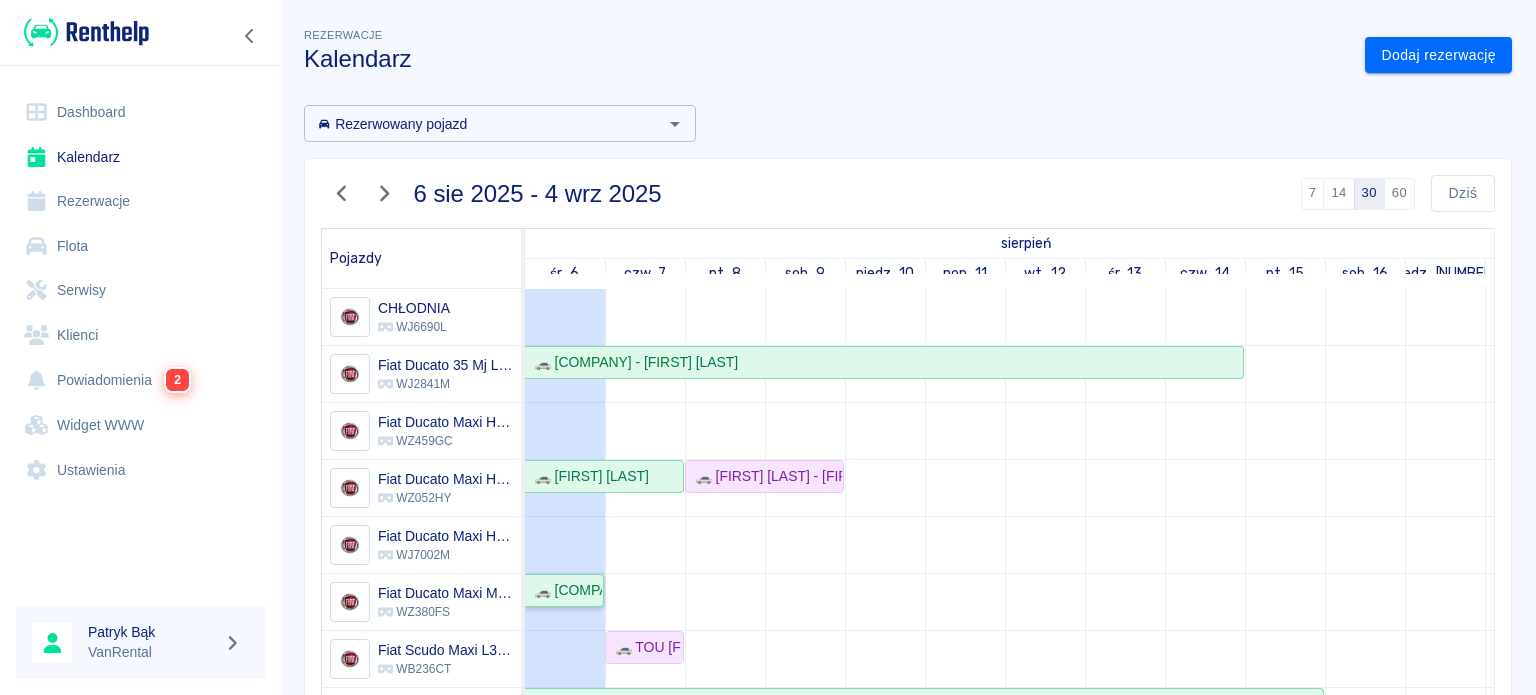 click on "🚗 [COMPANY] [FIRST] [LAST]" at bounding box center [564, 590] 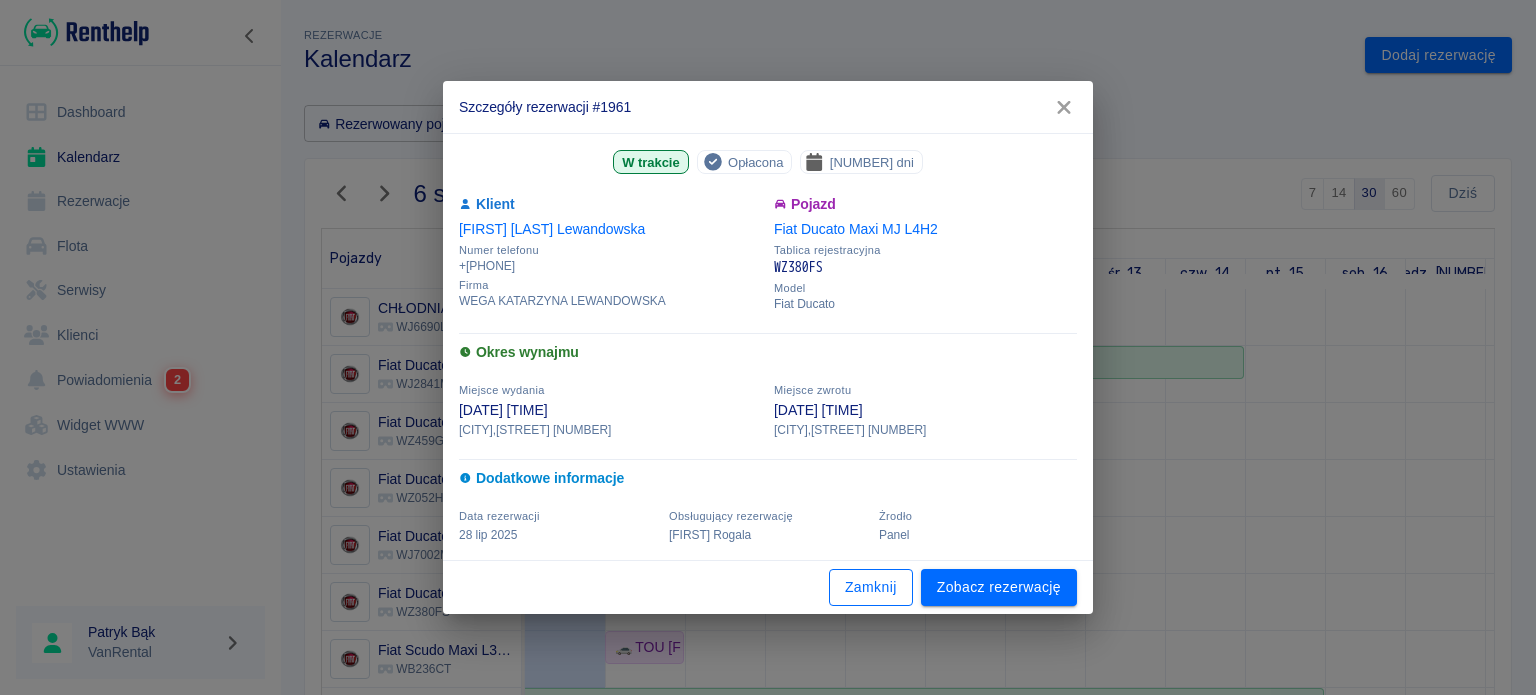 click on "Zamknij" at bounding box center [871, 587] 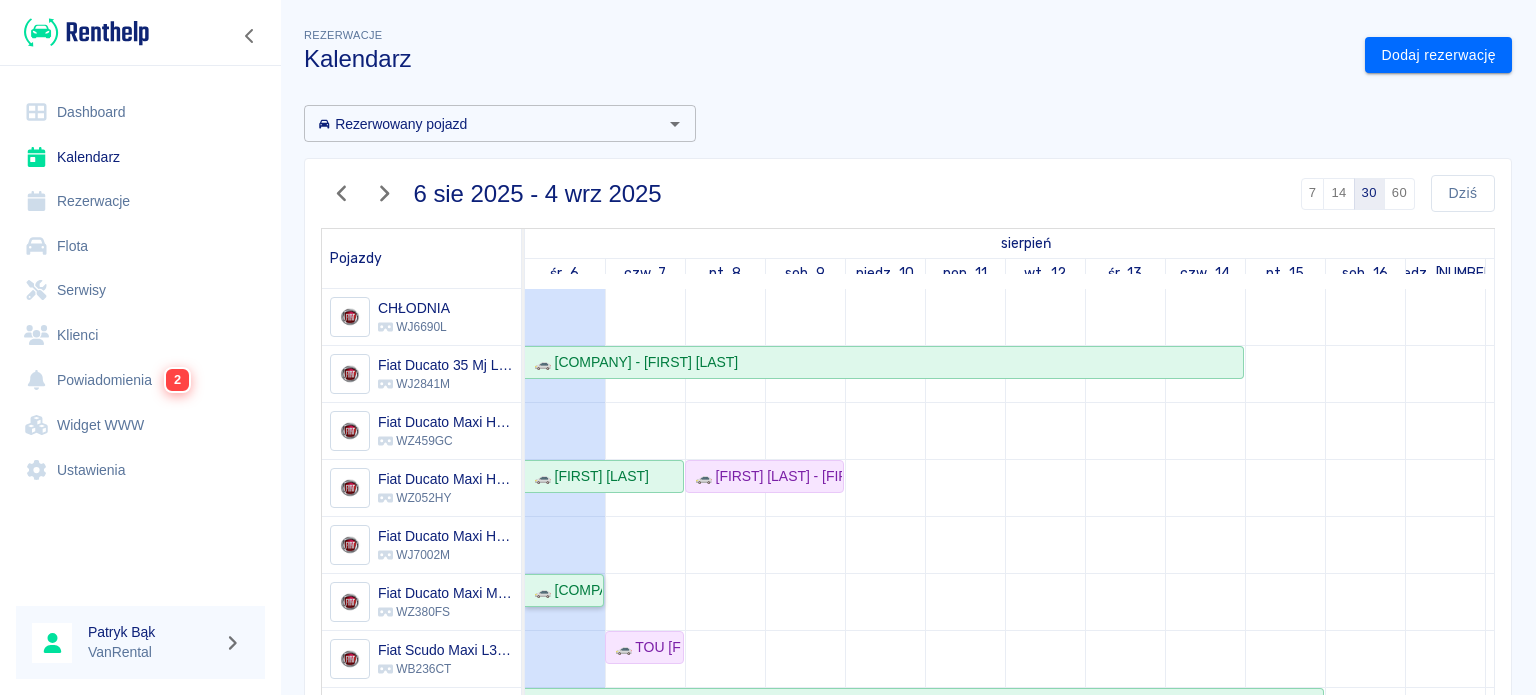 scroll, scrollTop: 40, scrollLeft: 0, axis: vertical 